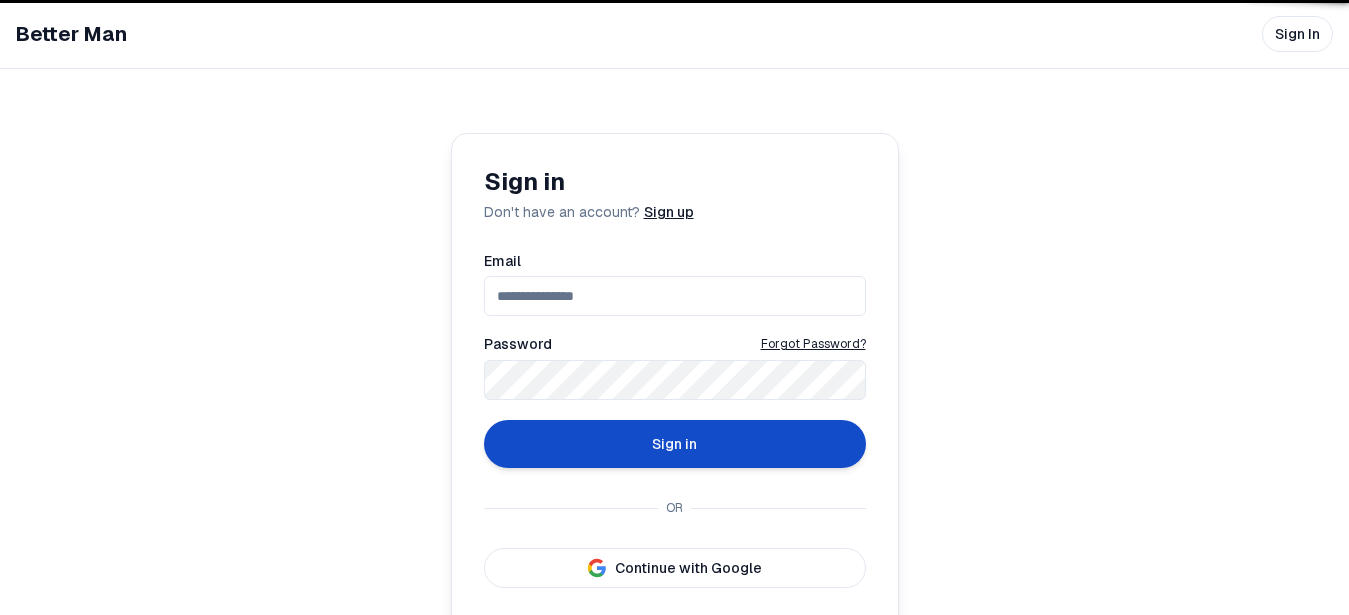 scroll, scrollTop: 0, scrollLeft: 0, axis: both 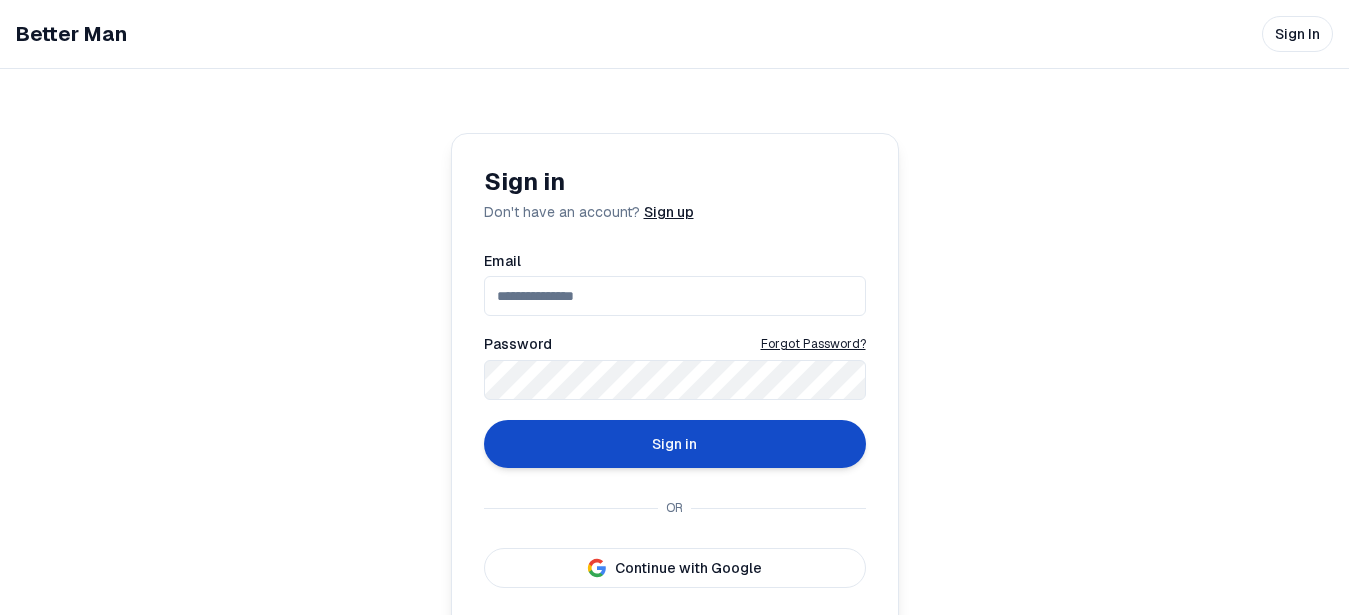 click on "Continue with Google" at bounding box center [675, 568] 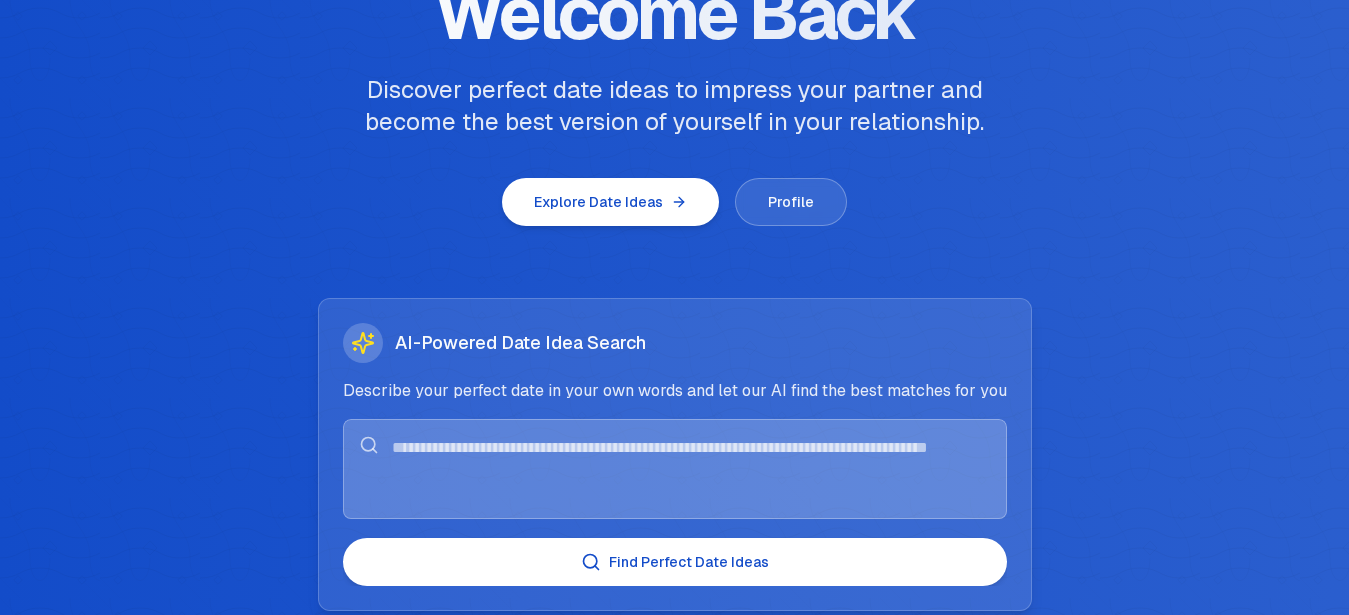 scroll, scrollTop: 204, scrollLeft: 0, axis: vertical 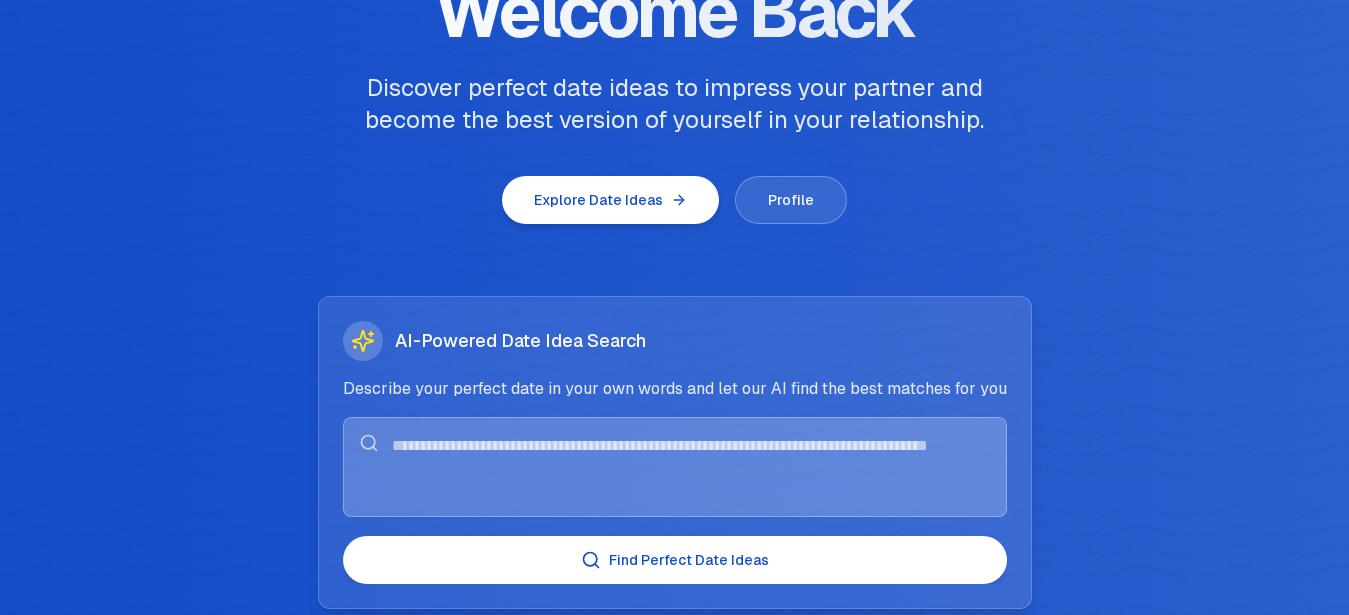 click on "Profile" at bounding box center [791, 200] 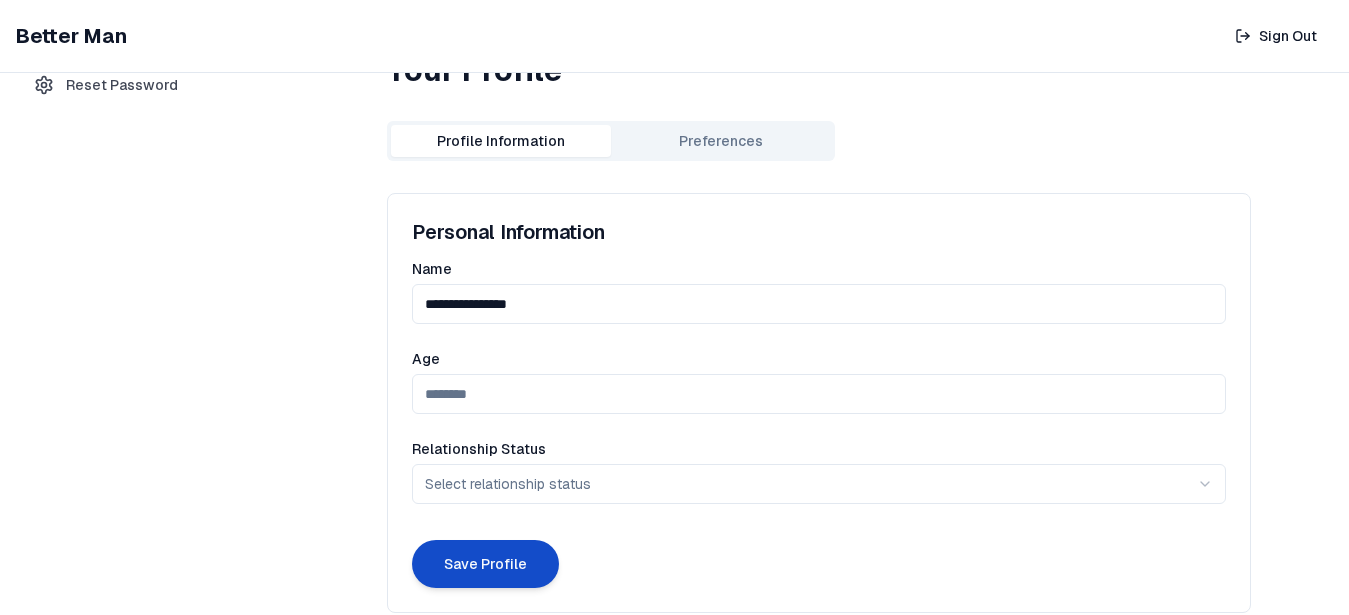scroll, scrollTop: 0, scrollLeft: 0, axis: both 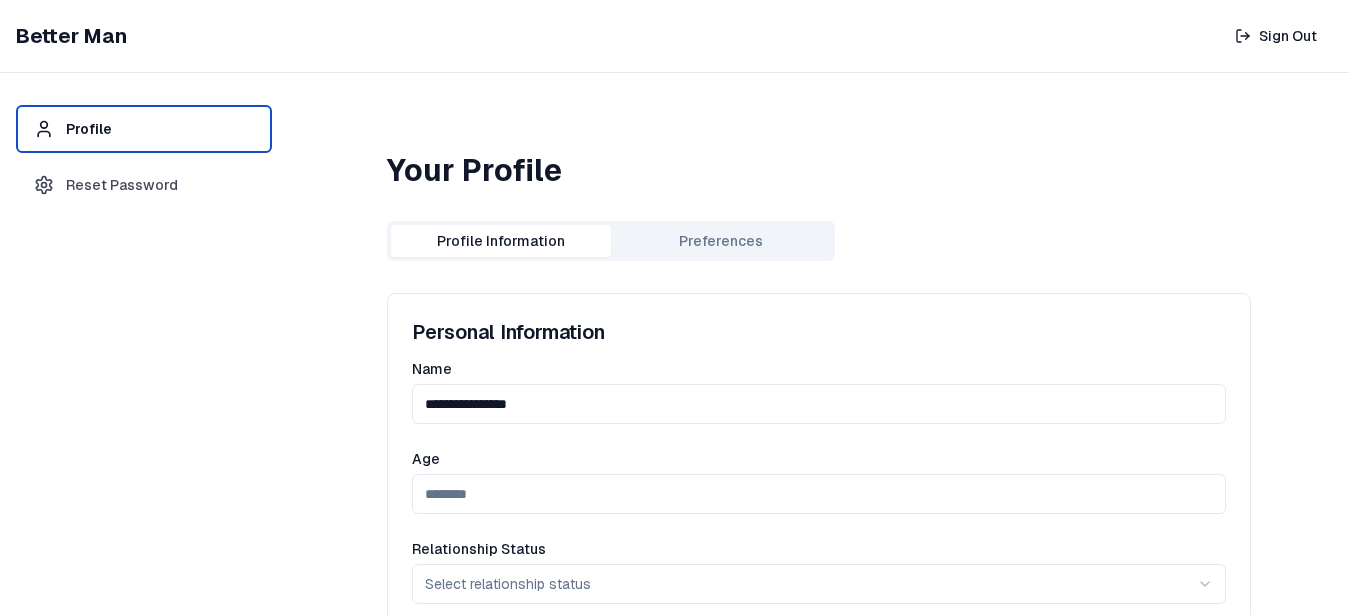 click on "Better Man" at bounding box center (71, 36) 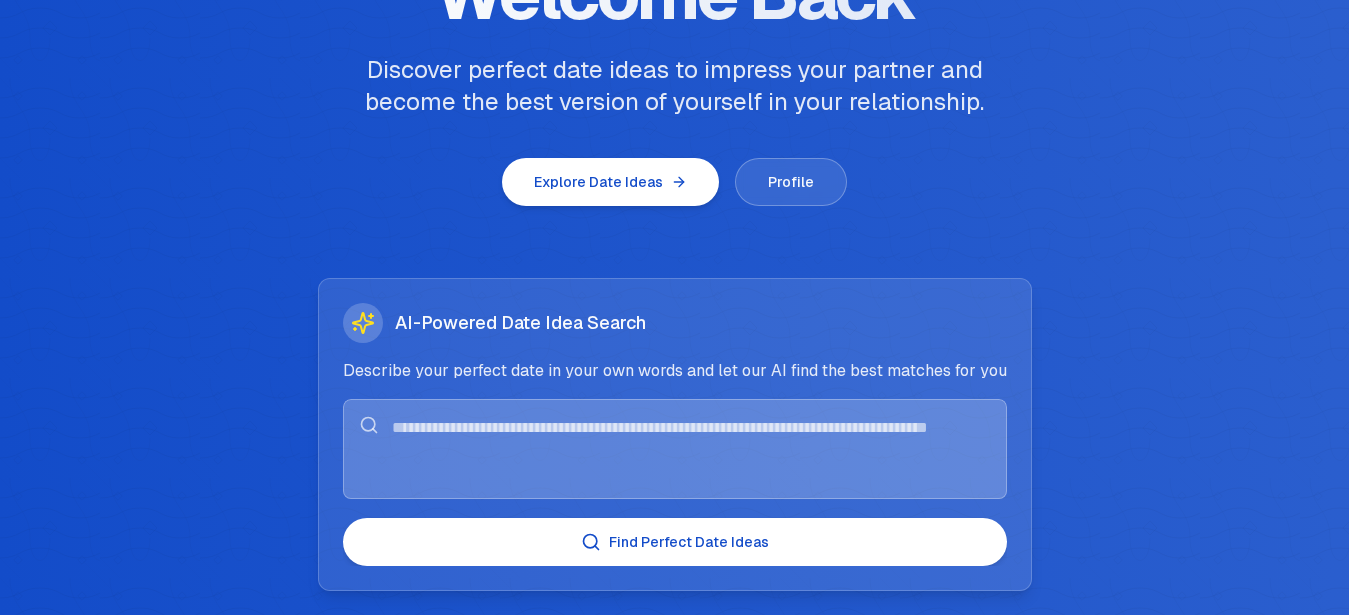scroll, scrollTop: 204, scrollLeft: 0, axis: vertical 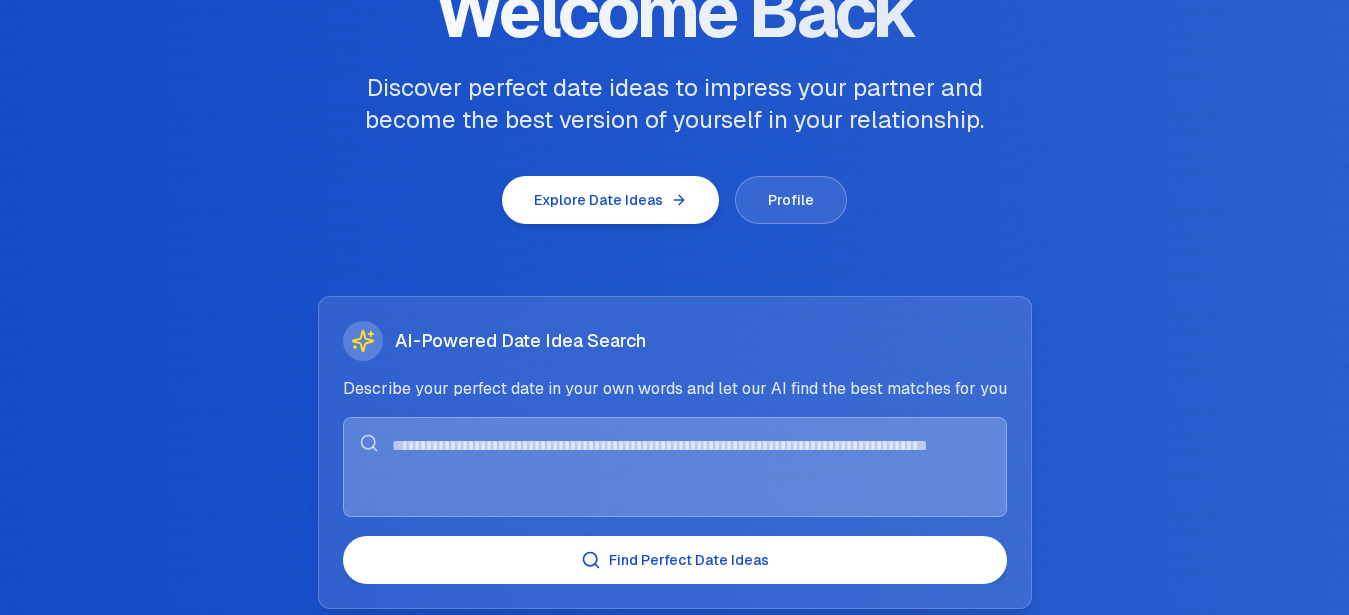 click on "Explore Date Ideas" at bounding box center [610, 200] 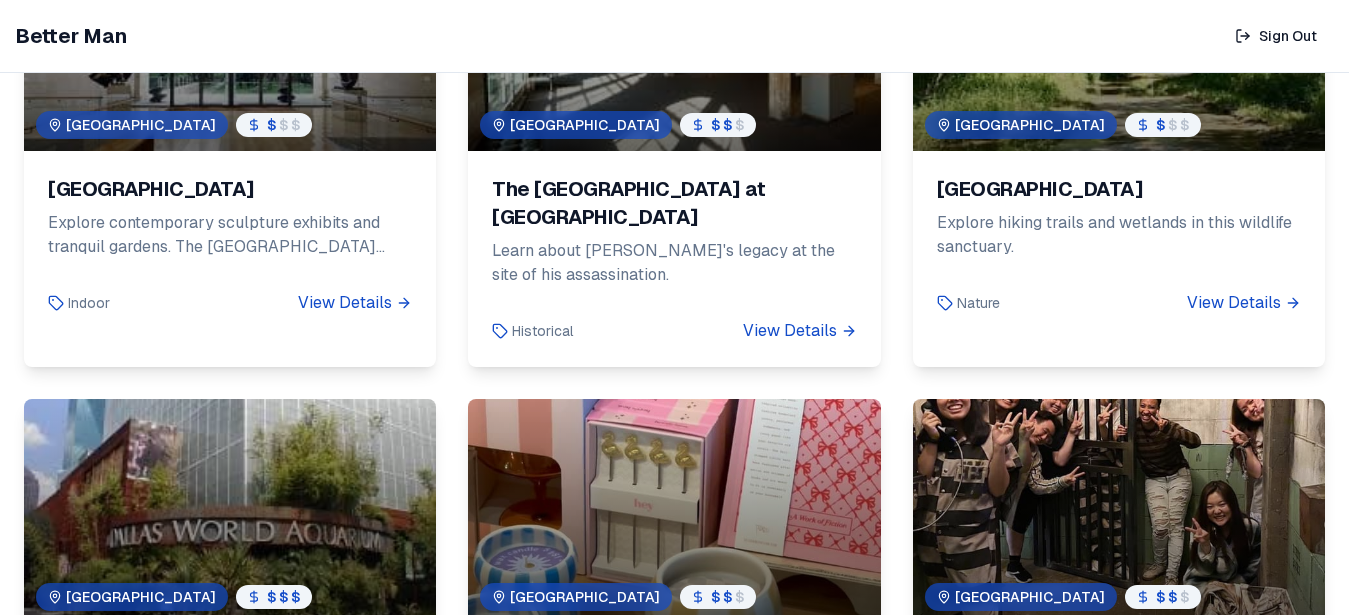scroll, scrollTop: 612, scrollLeft: 0, axis: vertical 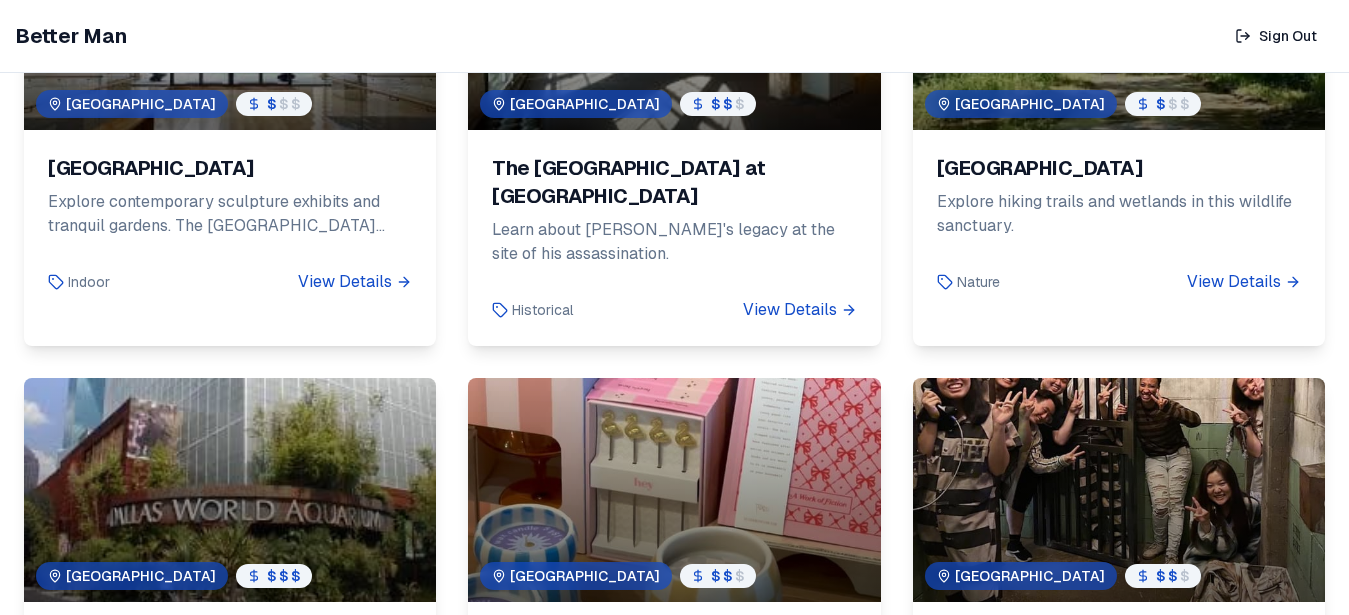 click on "Learn about [PERSON_NAME]'s legacy at the site of his assassination." at bounding box center [674, 258] 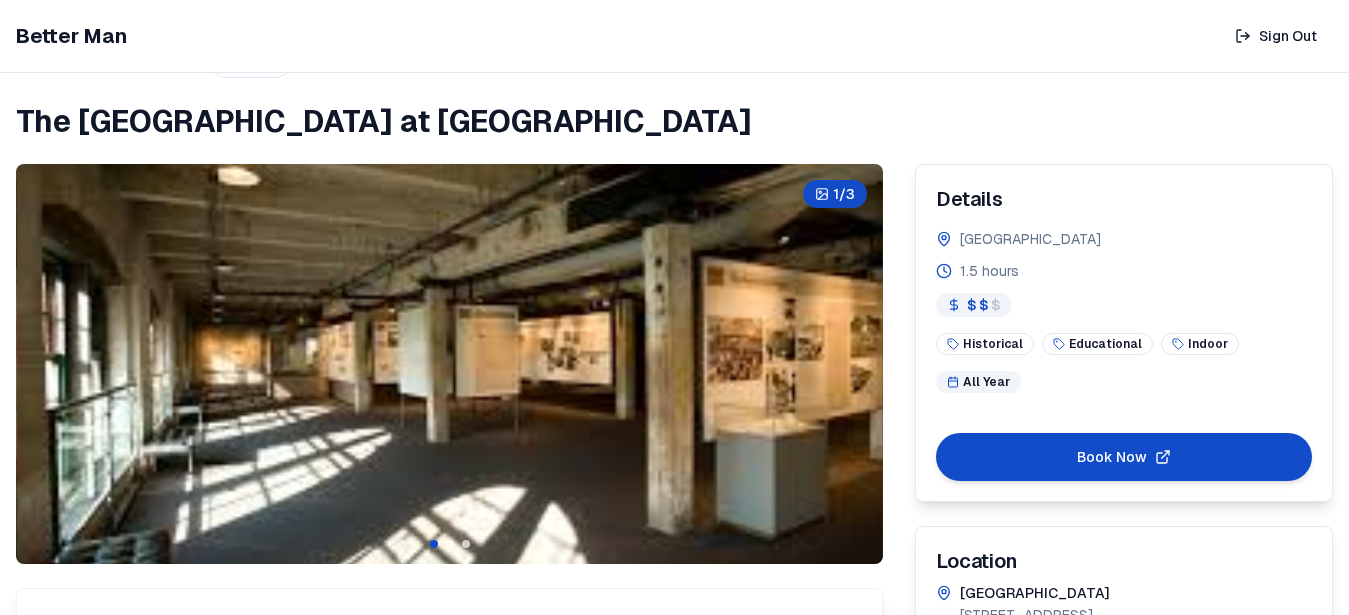 scroll, scrollTop: 56, scrollLeft: 0, axis: vertical 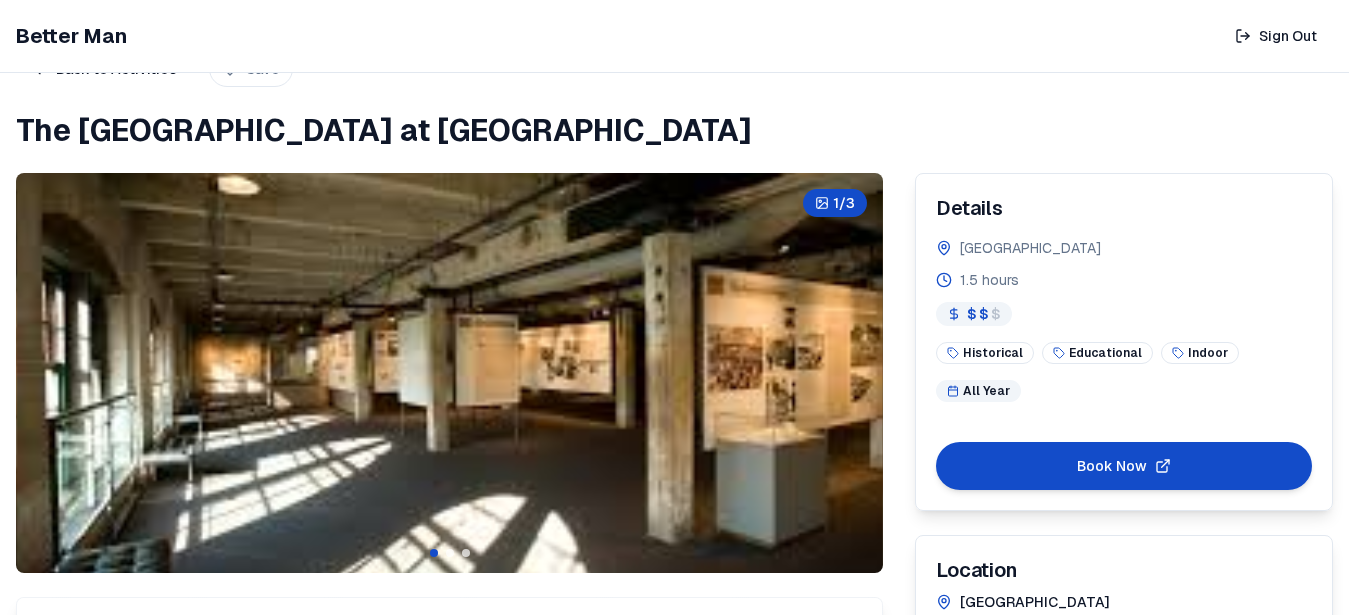 click at bounding box center (0, 0) 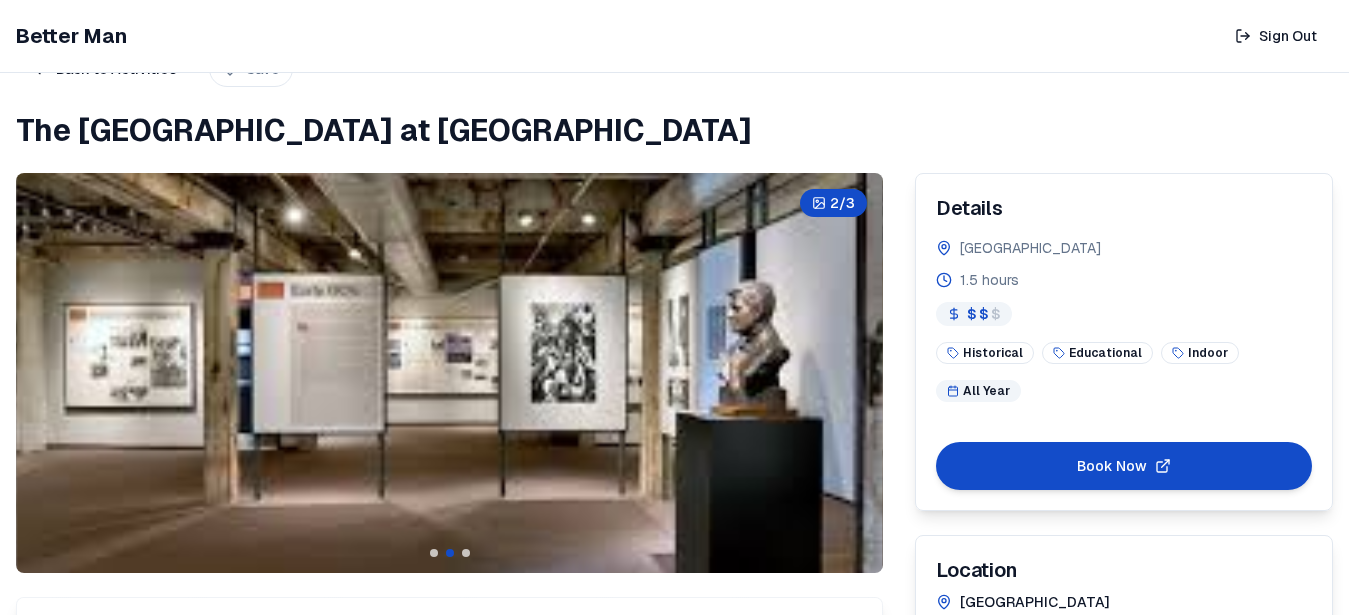 click at bounding box center (0, 0) 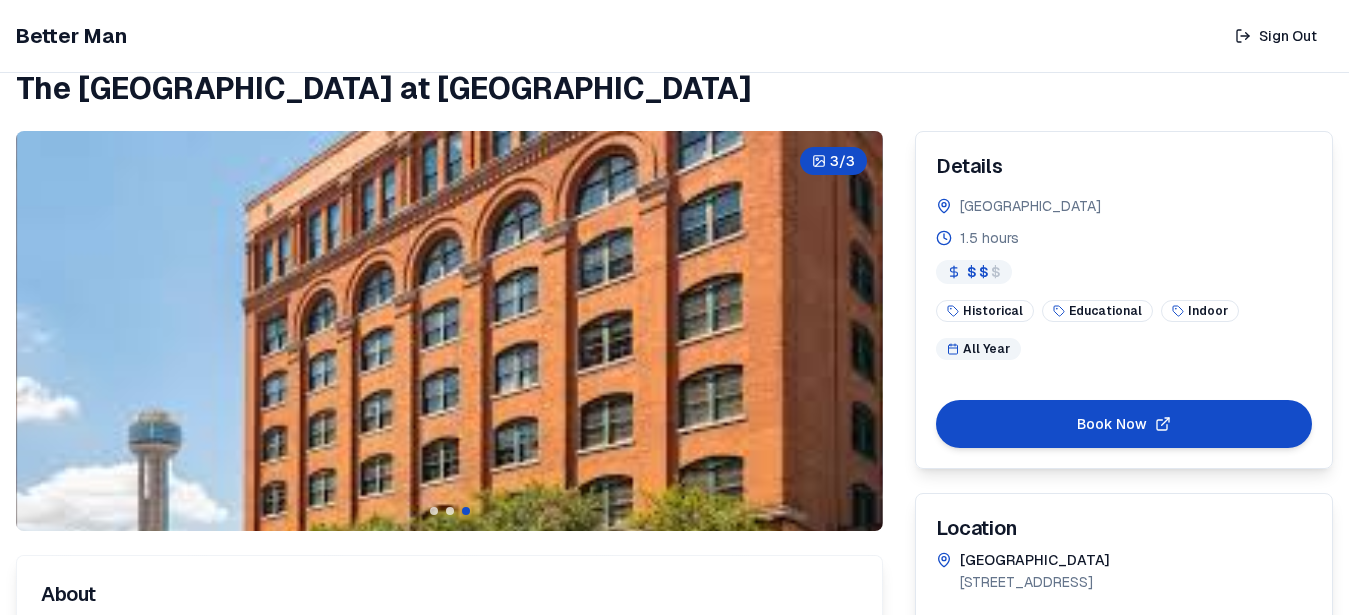 scroll, scrollTop: 0, scrollLeft: 0, axis: both 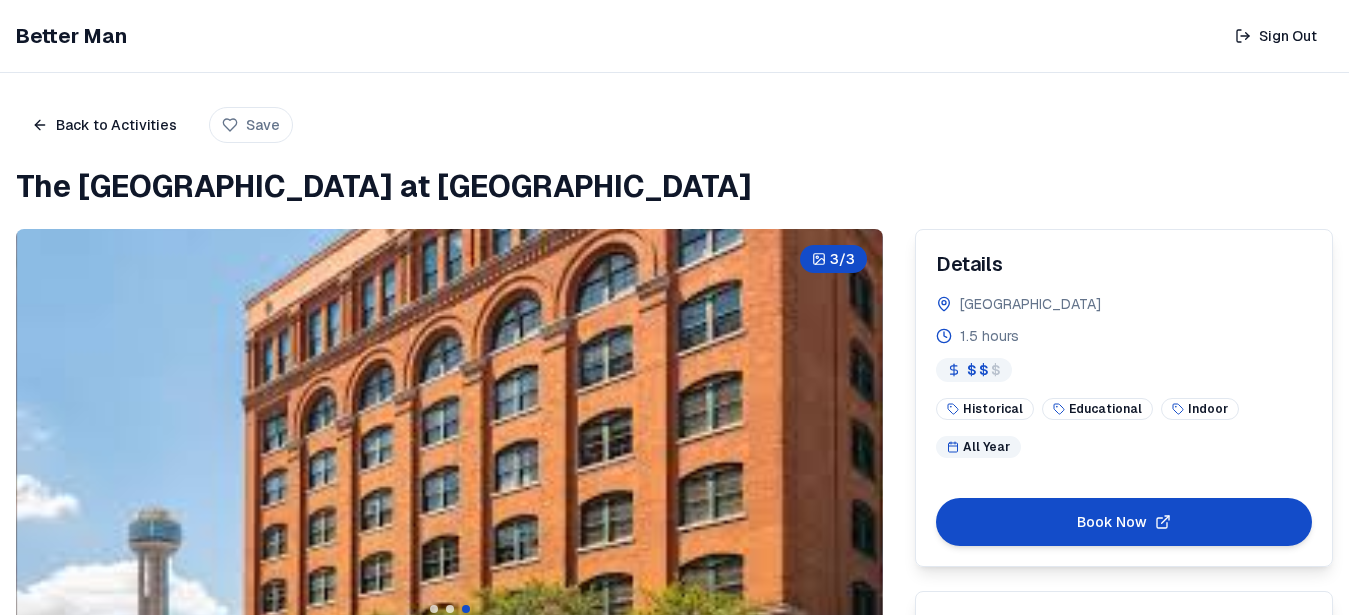 click on "Better Man" at bounding box center [71, 36] 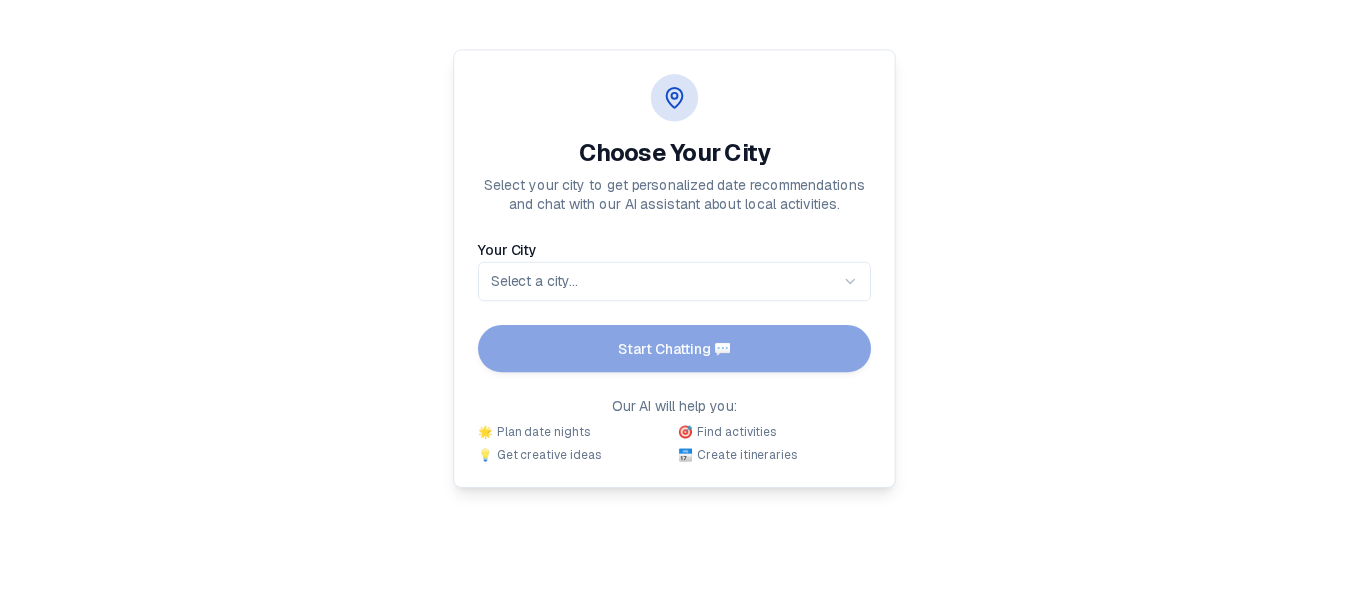 scroll, scrollTop: 0, scrollLeft: 0, axis: both 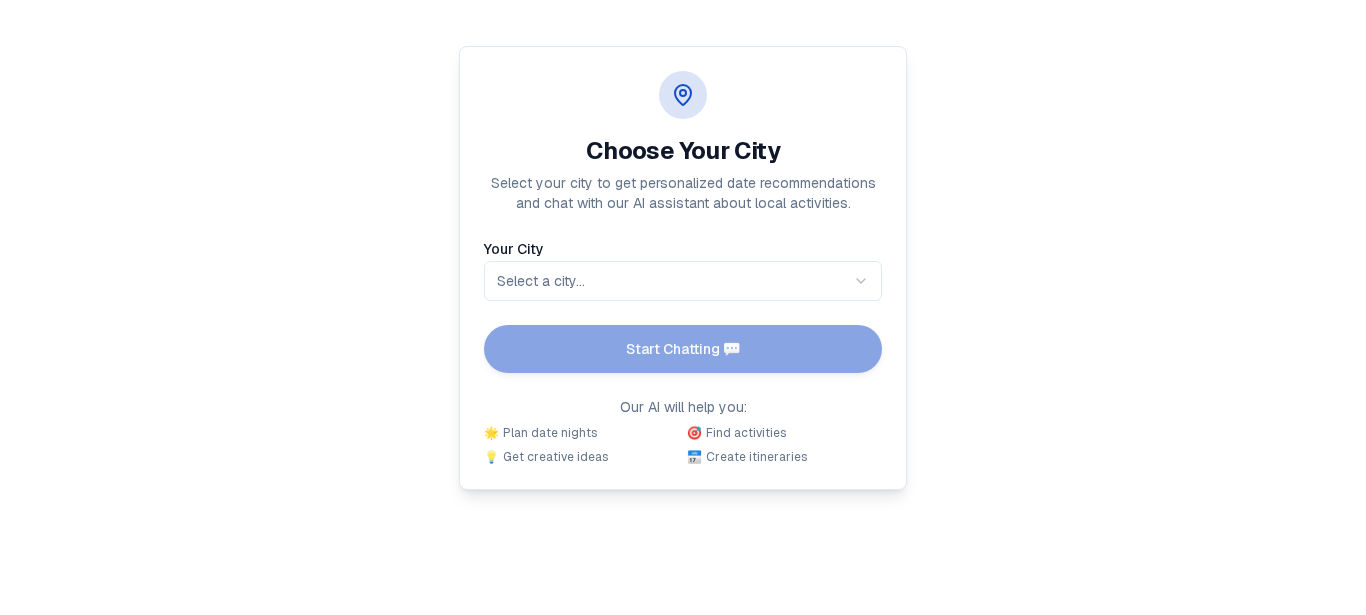 click on "Choose Your City Select your city to get personalized date recommendations and chat with our AI assistant about local activities. Your City Select a city... Start Chatting 💬 Our AI will help you: 🌟 Plan date nights 🎯 Find activities 💡 Get creative ideas 📅 Create itineraries" at bounding box center (683, 267) 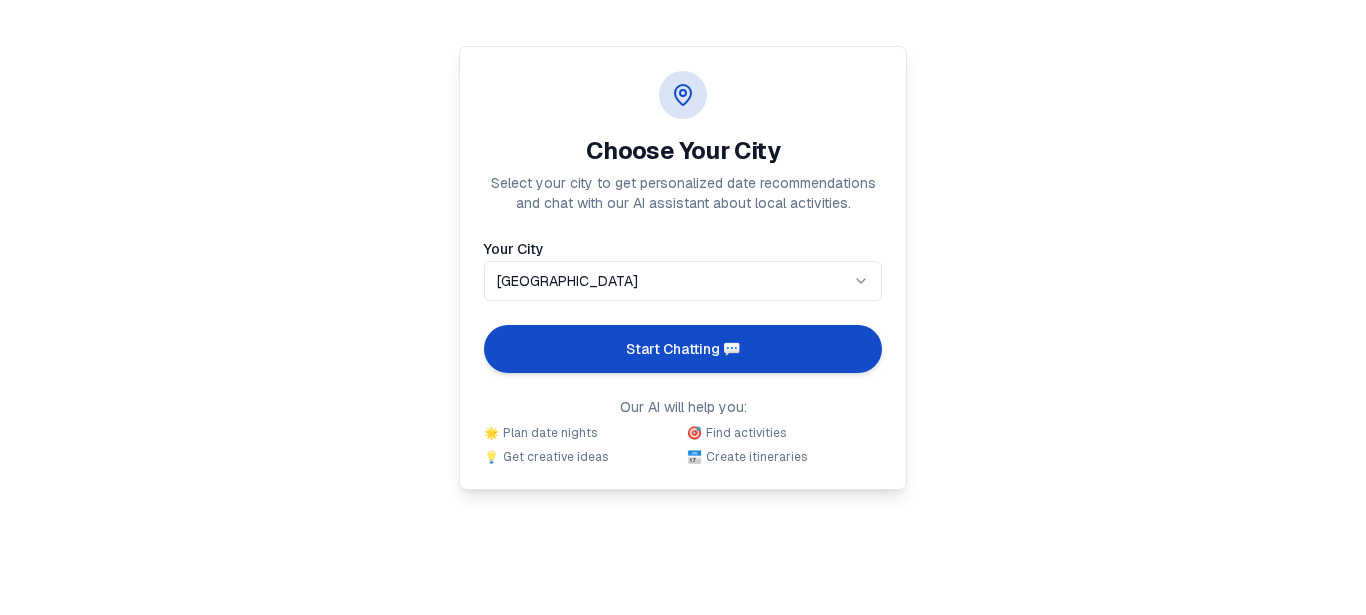 click on "Start Chatting 💬" at bounding box center (683, 349) 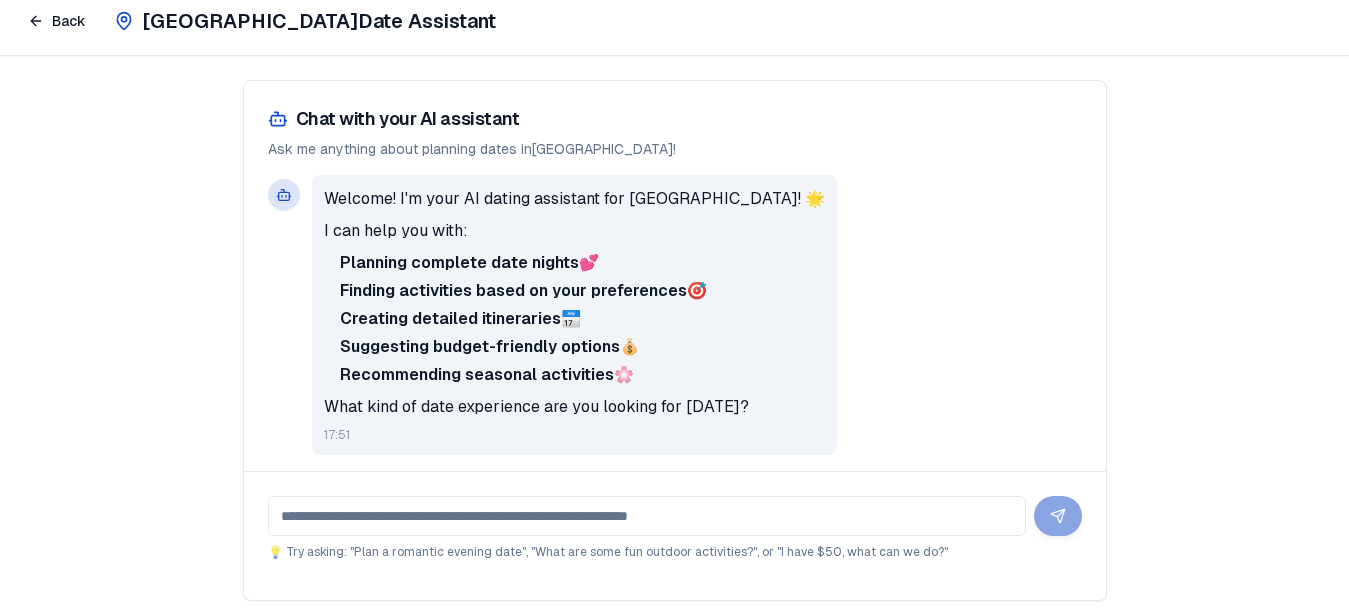 scroll, scrollTop: 23, scrollLeft: 0, axis: vertical 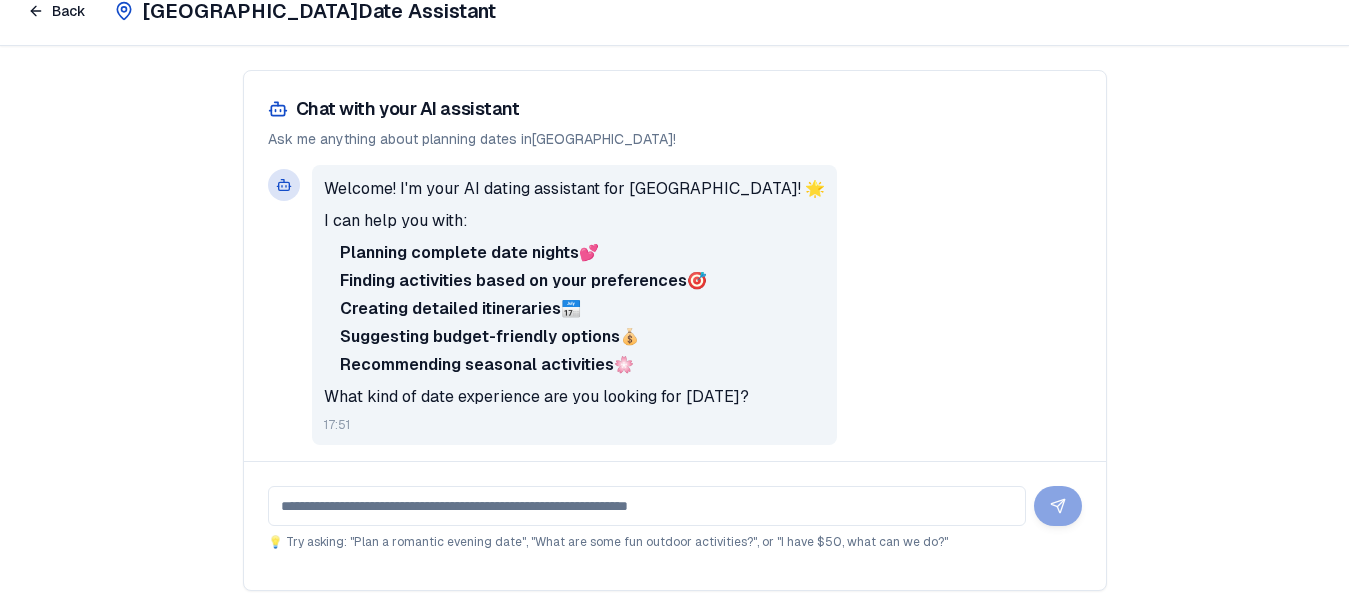 click at bounding box center [647, 506] 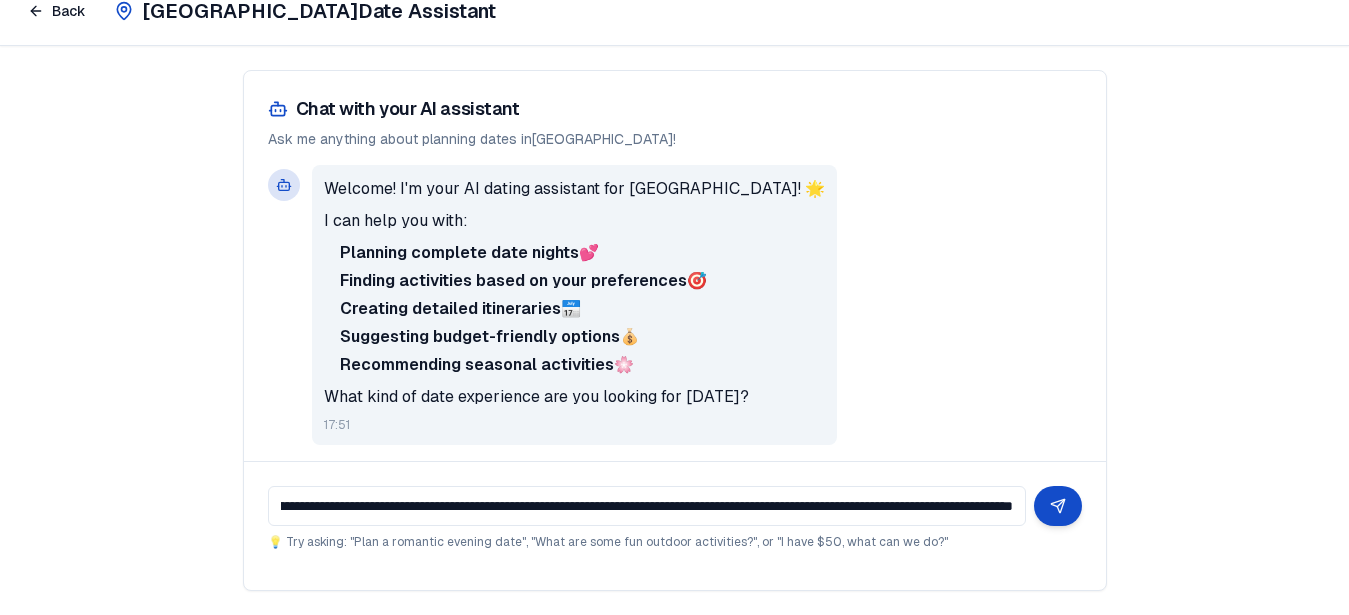 scroll, scrollTop: 0, scrollLeft: 691, axis: horizontal 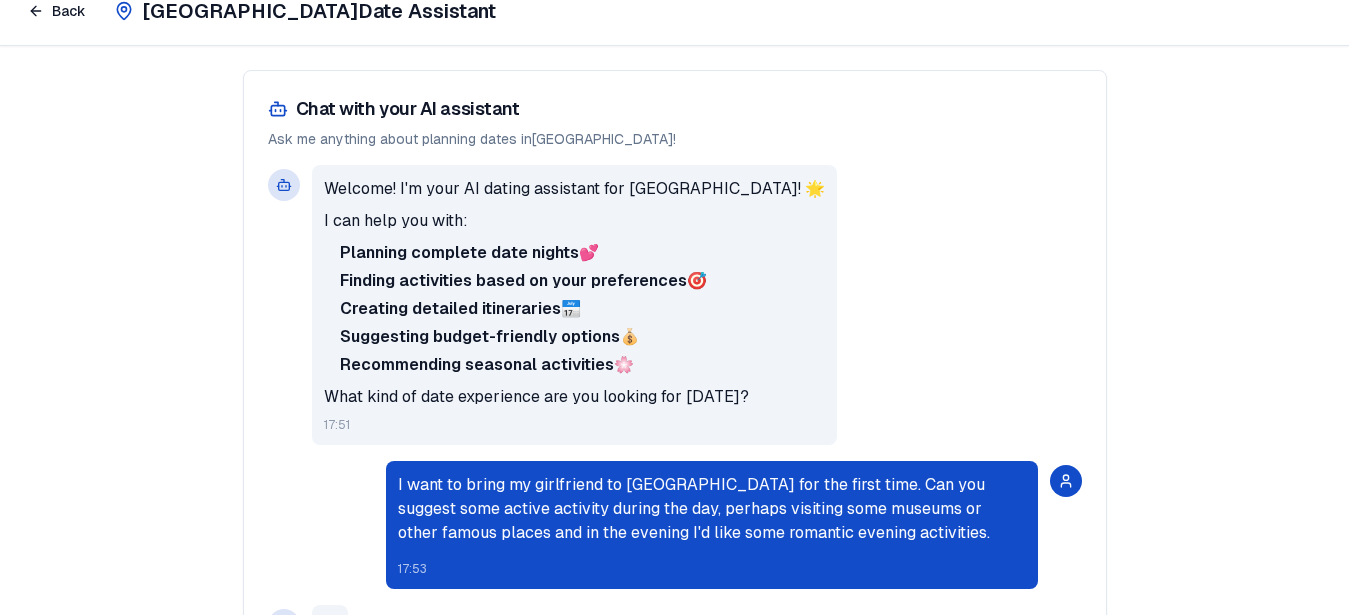 type 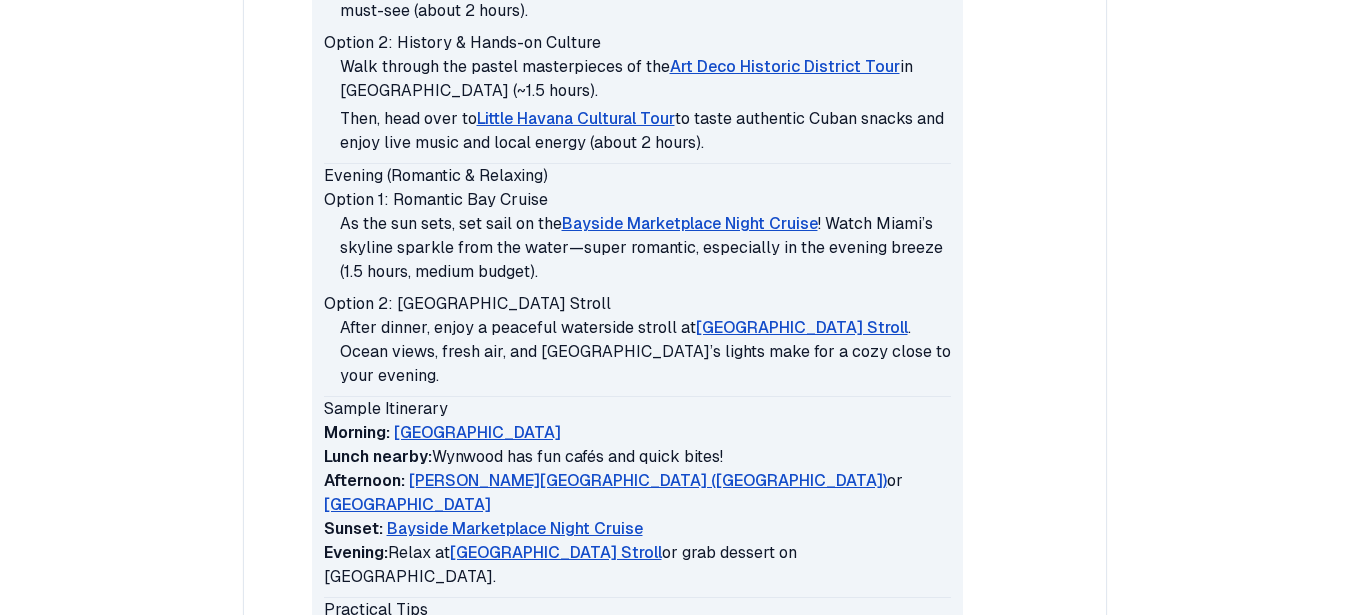 scroll, scrollTop: 1149, scrollLeft: 0, axis: vertical 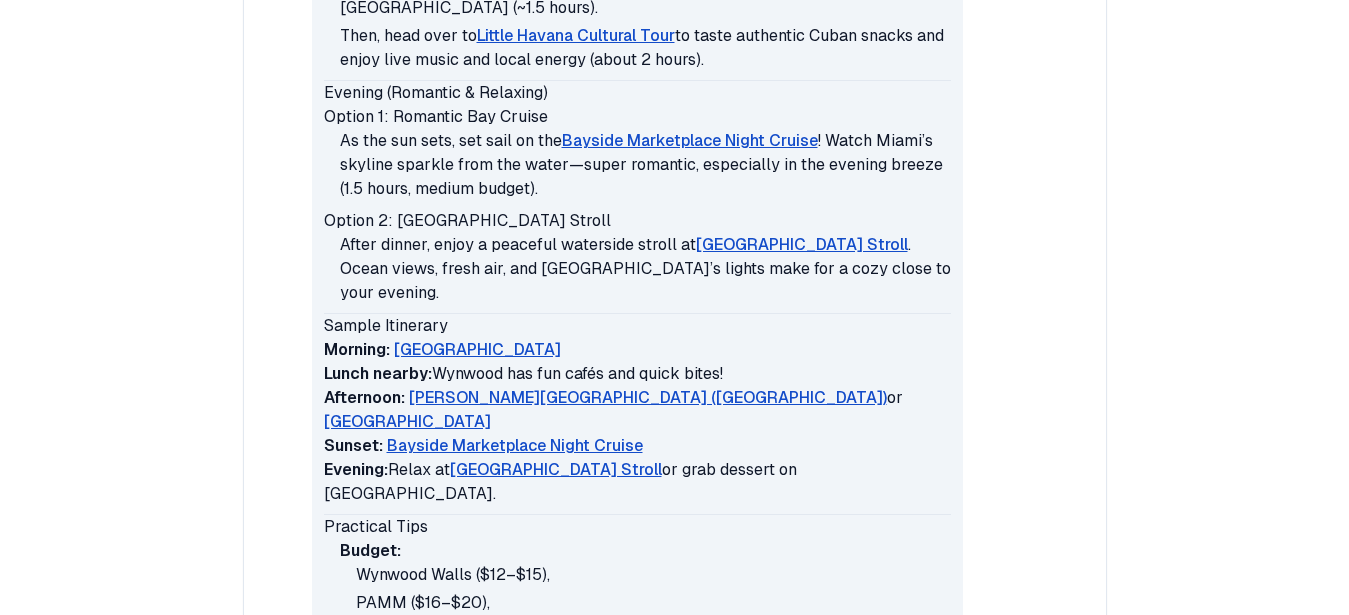 click on "Pérez Art Museum Miami (PAMM)" at bounding box center (648, 398) 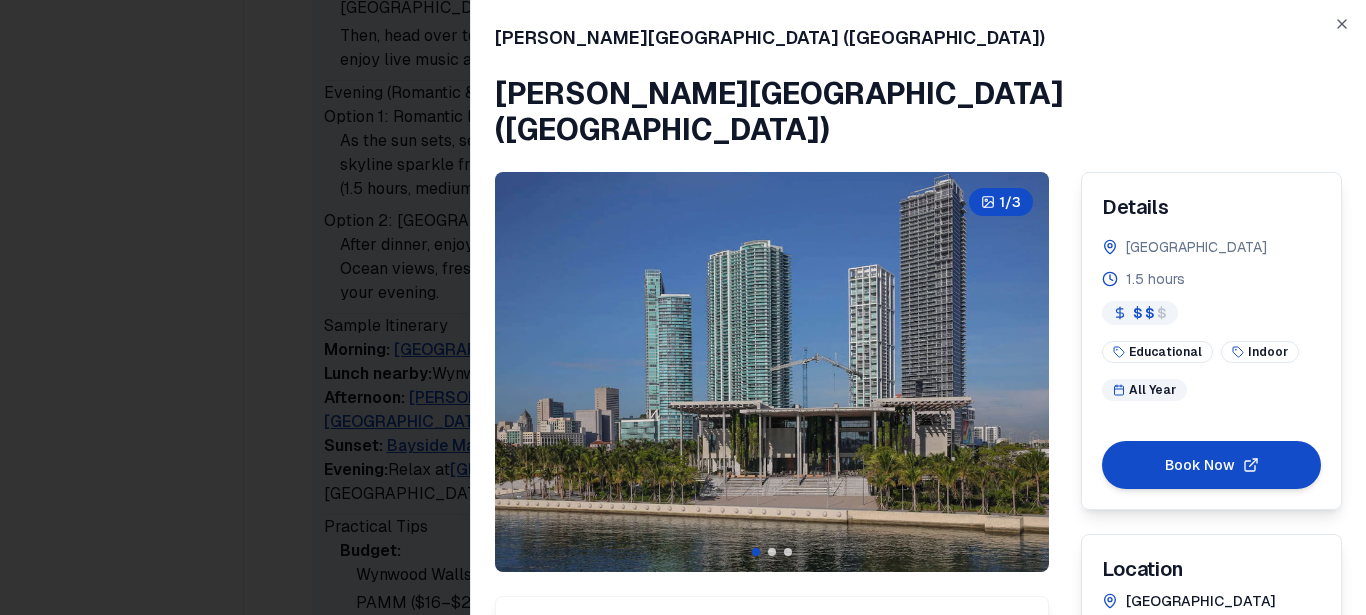 click at bounding box center (683, 307) 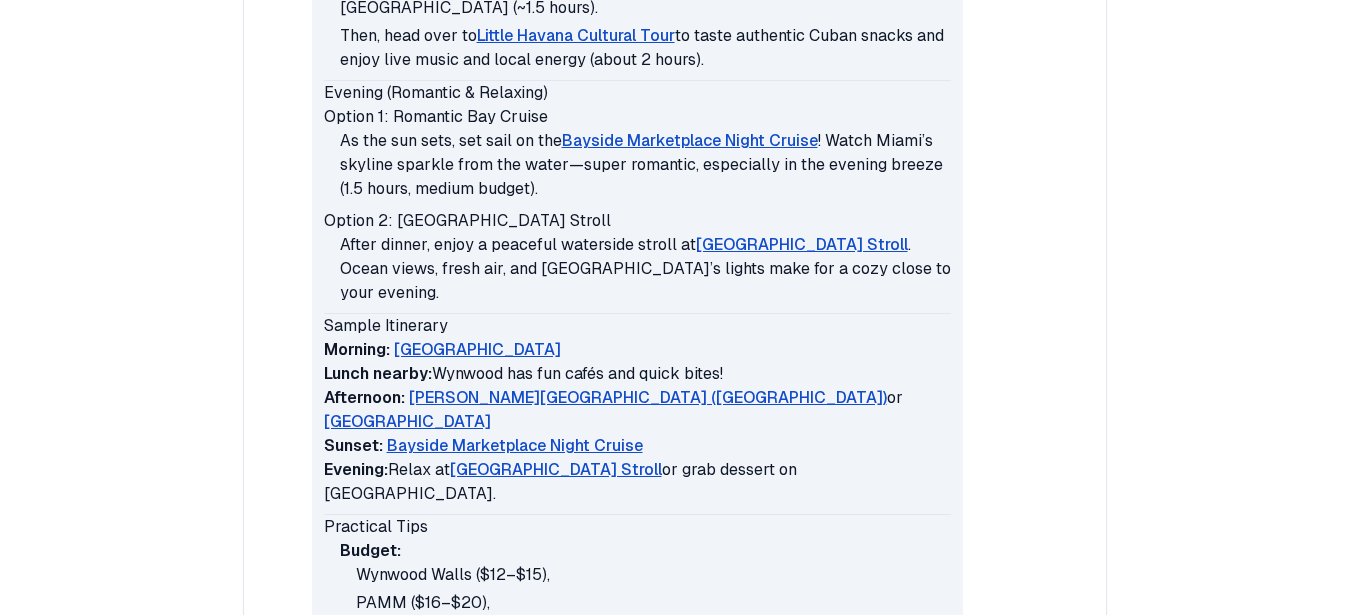 click on "Vizcaya Museum and Gardens" at bounding box center (407, 422) 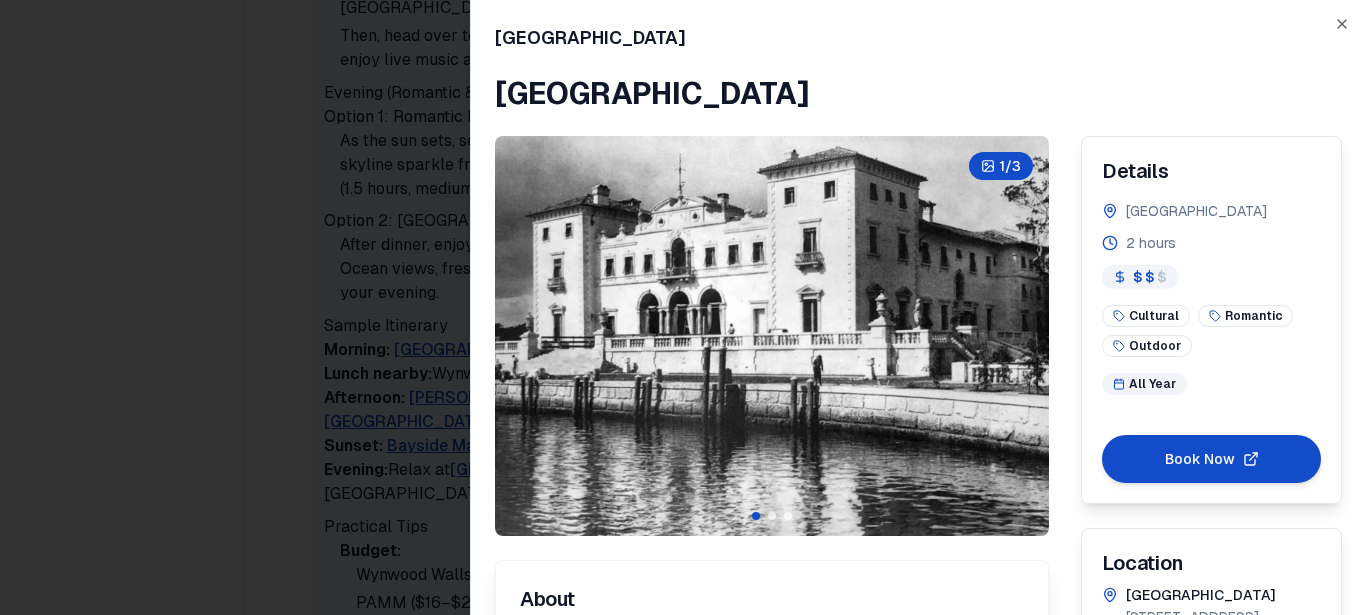 click 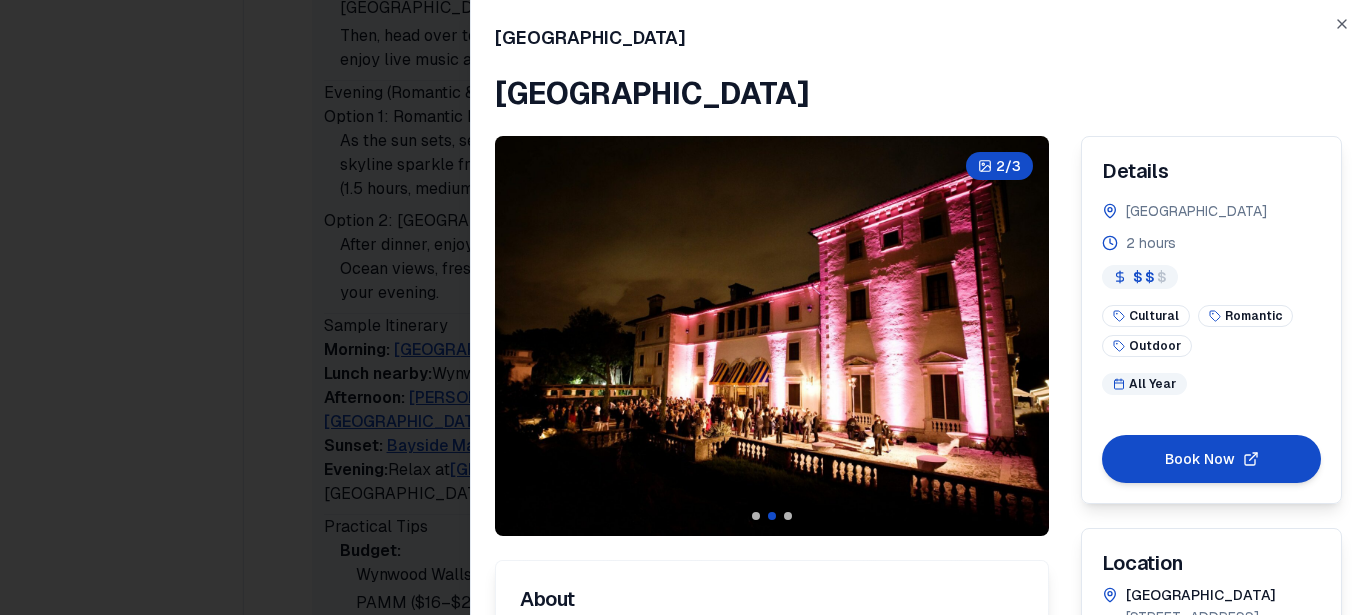 click 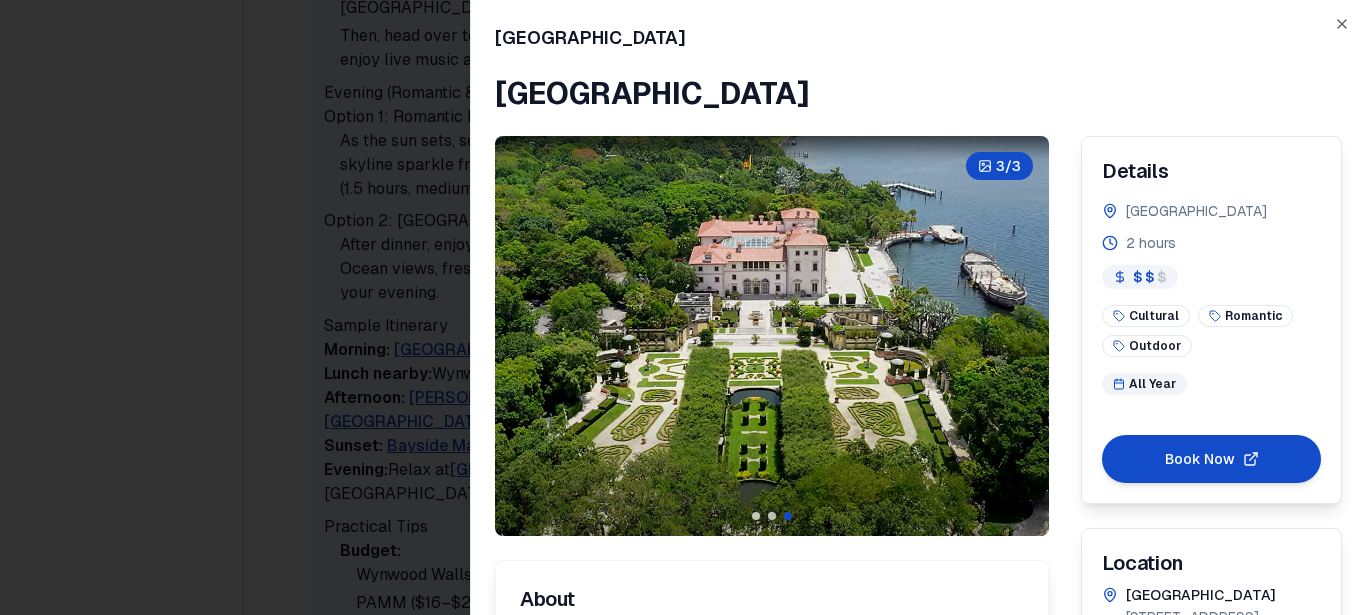 click at bounding box center [683, 307] 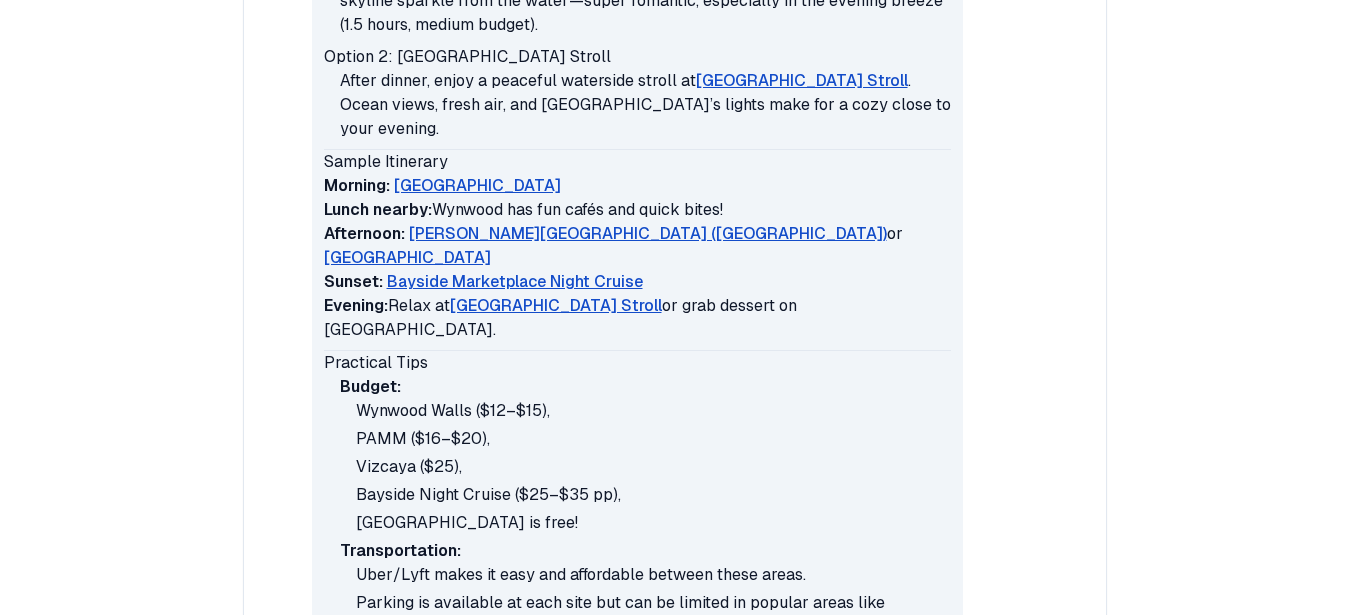 scroll, scrollTop: 1300, scrollLeft: 0, axis: vertical 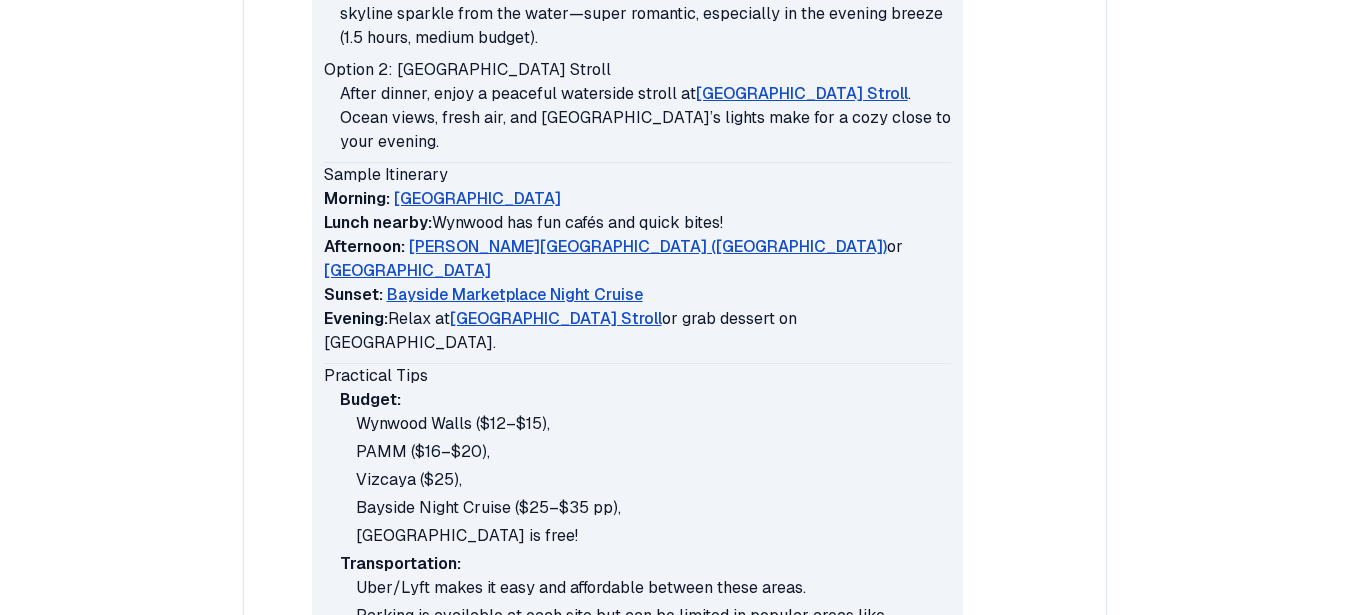 click on "South Pointe Park Stroll" at bounding box center [556, 319] 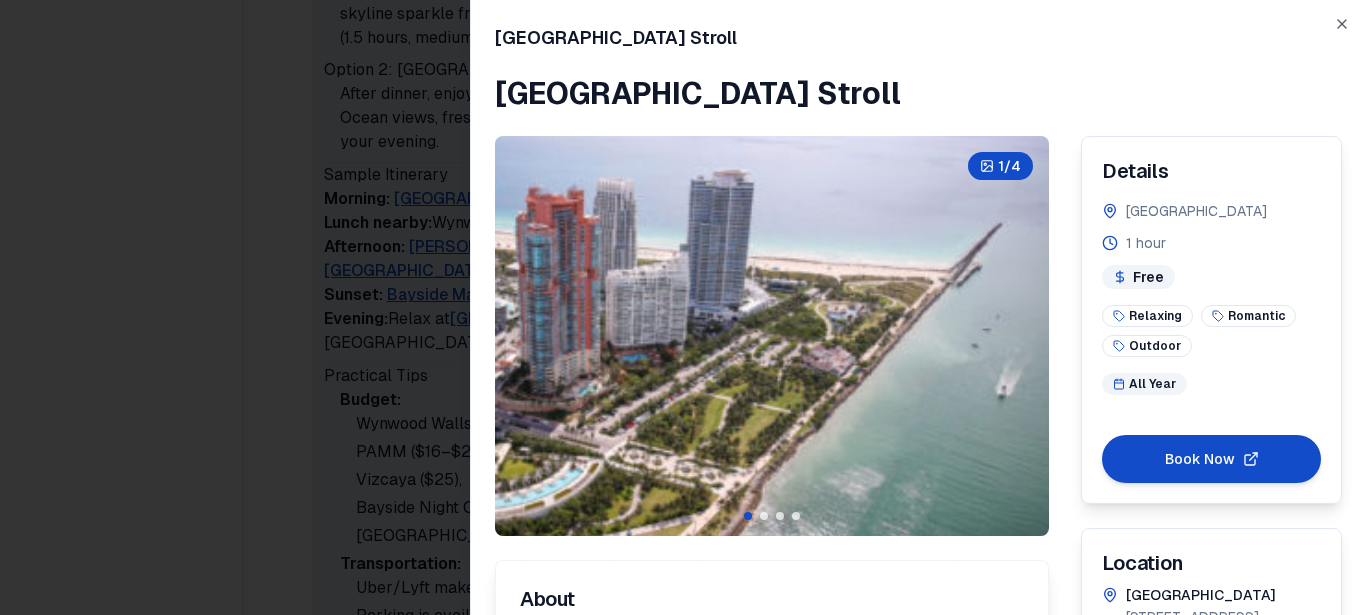 click at bounding box center [0, 0] 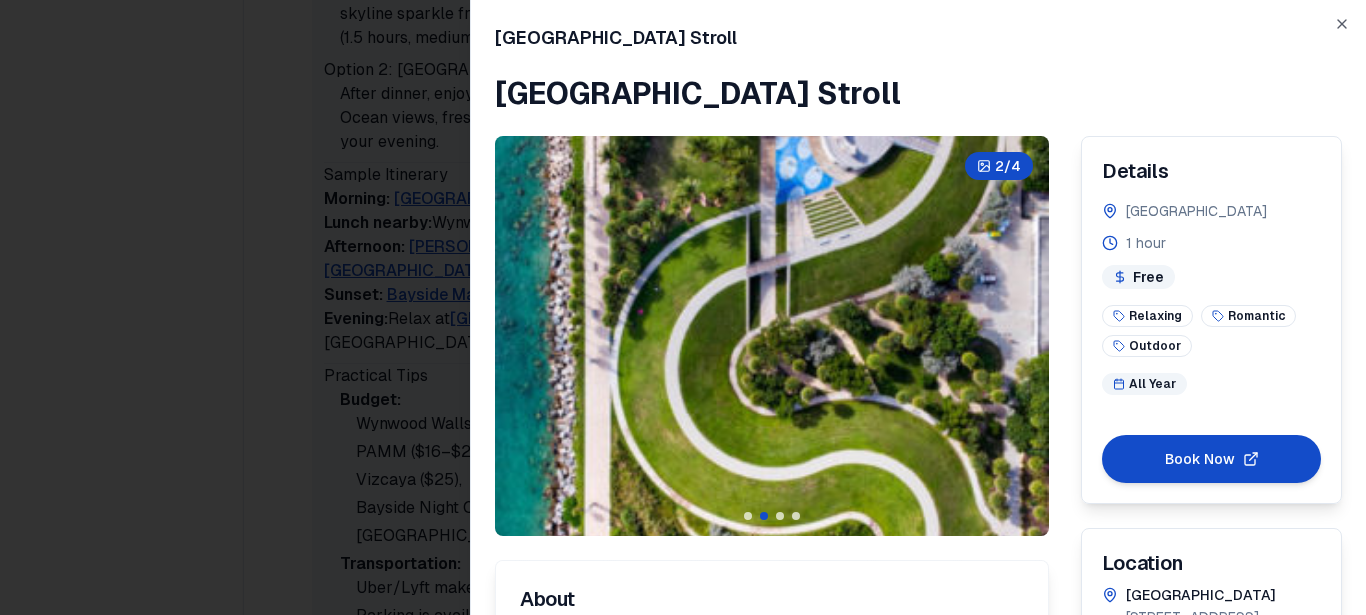 click at bounding box center [0, 0] 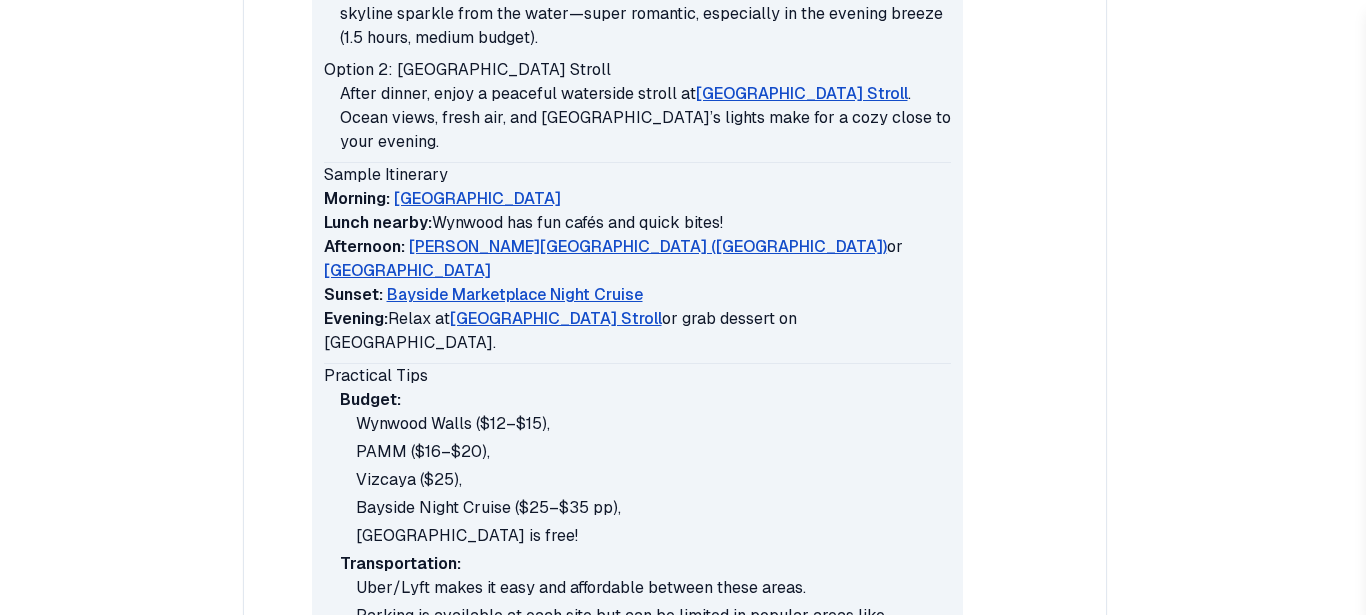 click at bounding box center [683, 307] 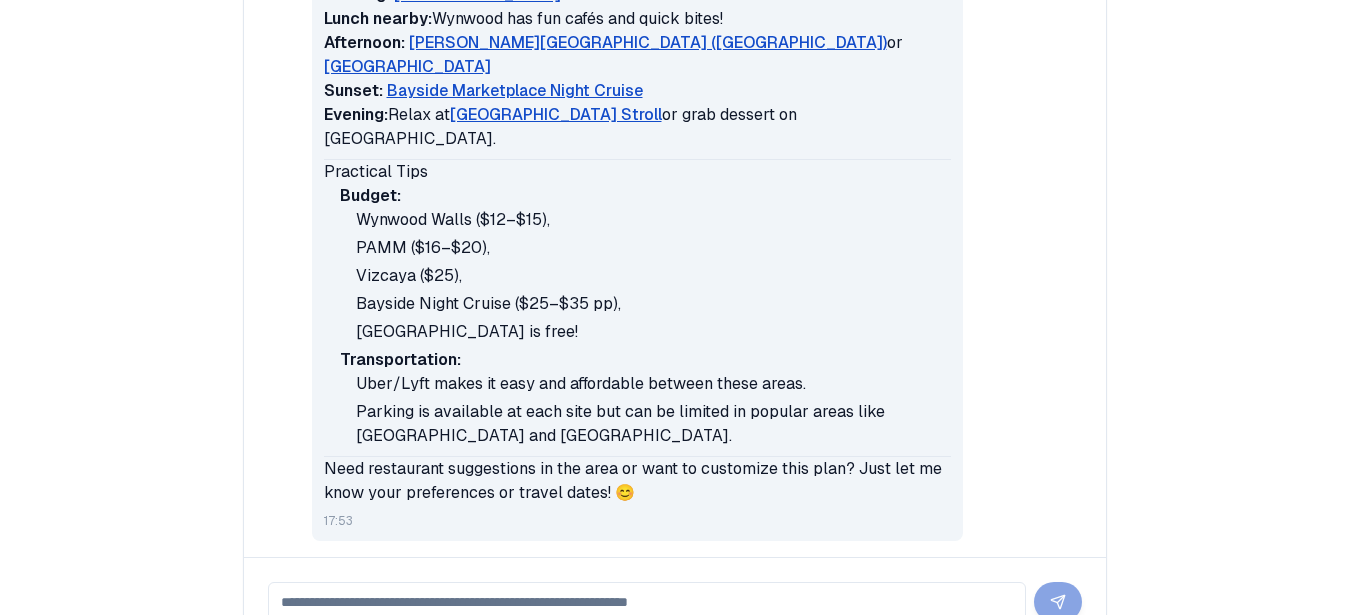 scroll, scrollTop: 1198, scrollLeft: 0, axis: vertical 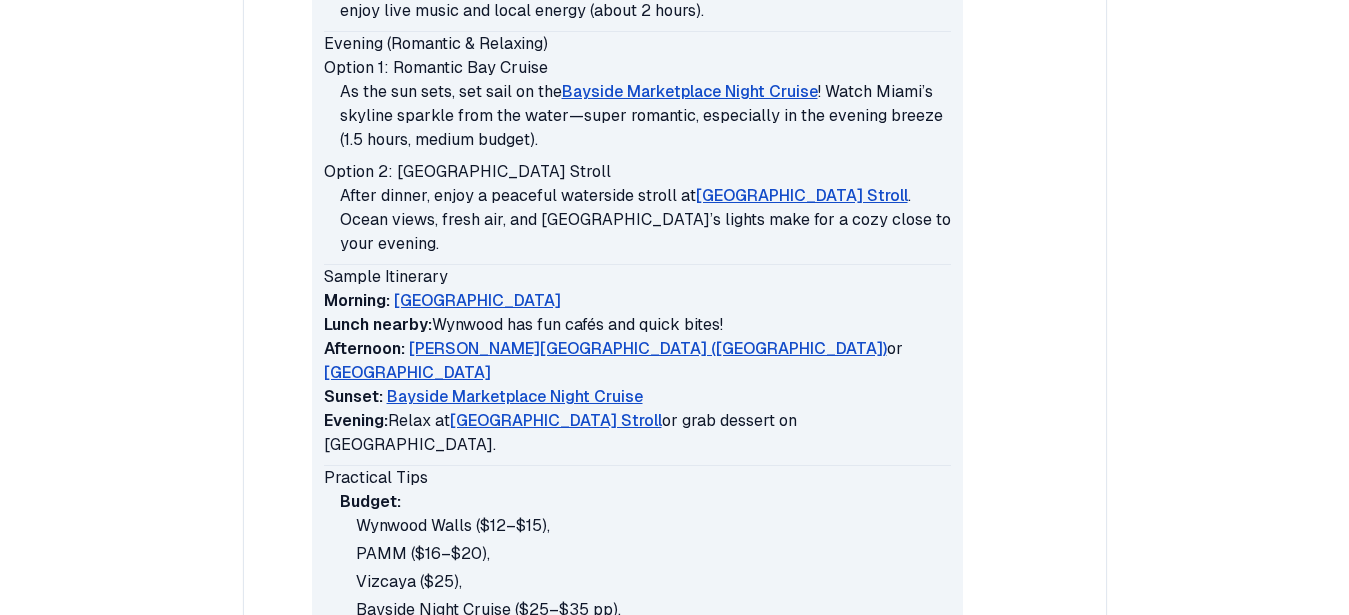 click on "South Pointe Park Stroll" at bounding box center [556, 421] 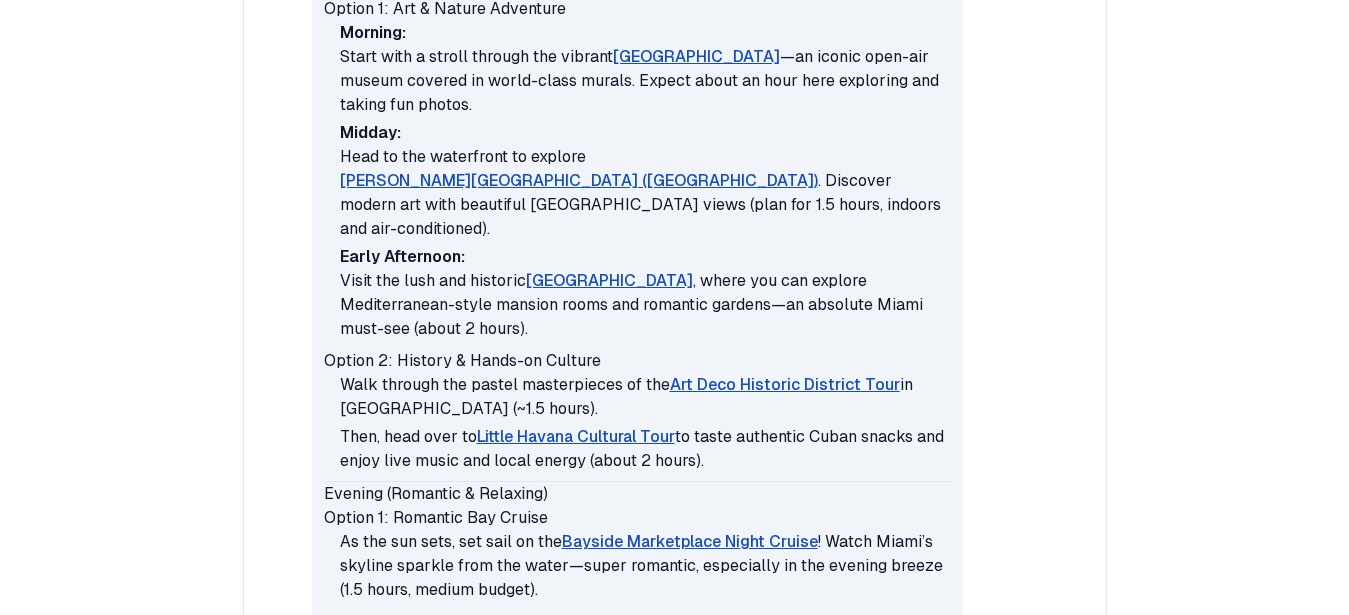scroll, scrollTop: 688, scrollLeft: 0, axis: vertical 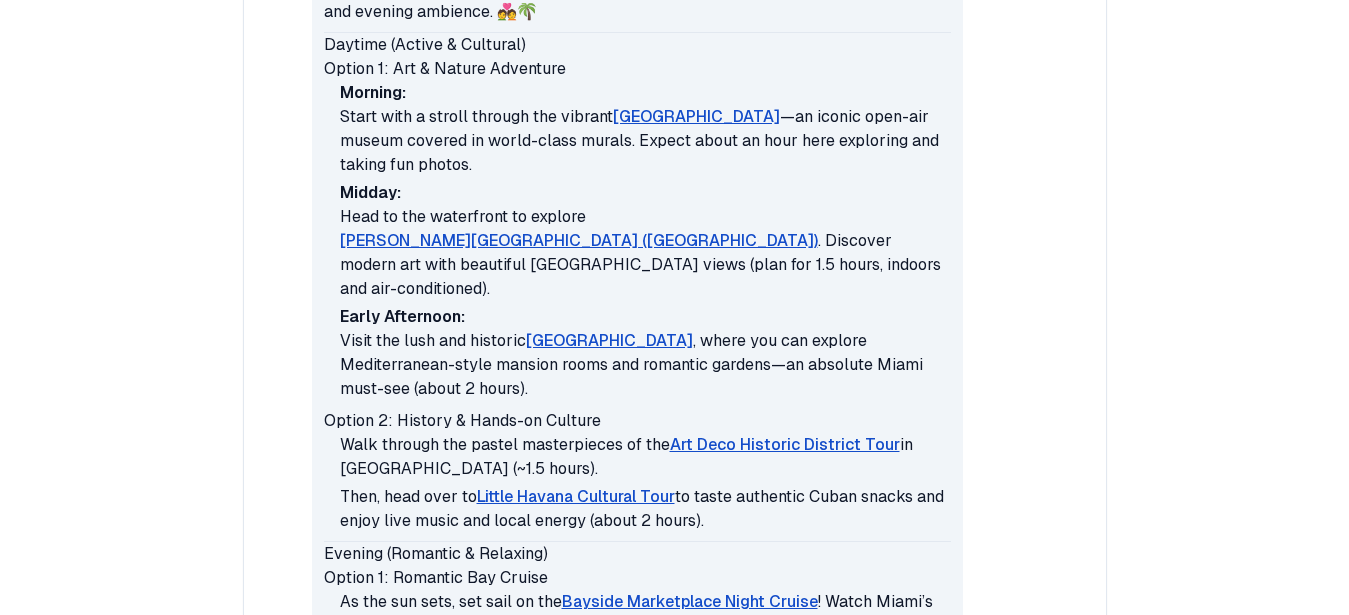 click on "Vizcaya Museum and Gardens" at bounding box center [609, 341] 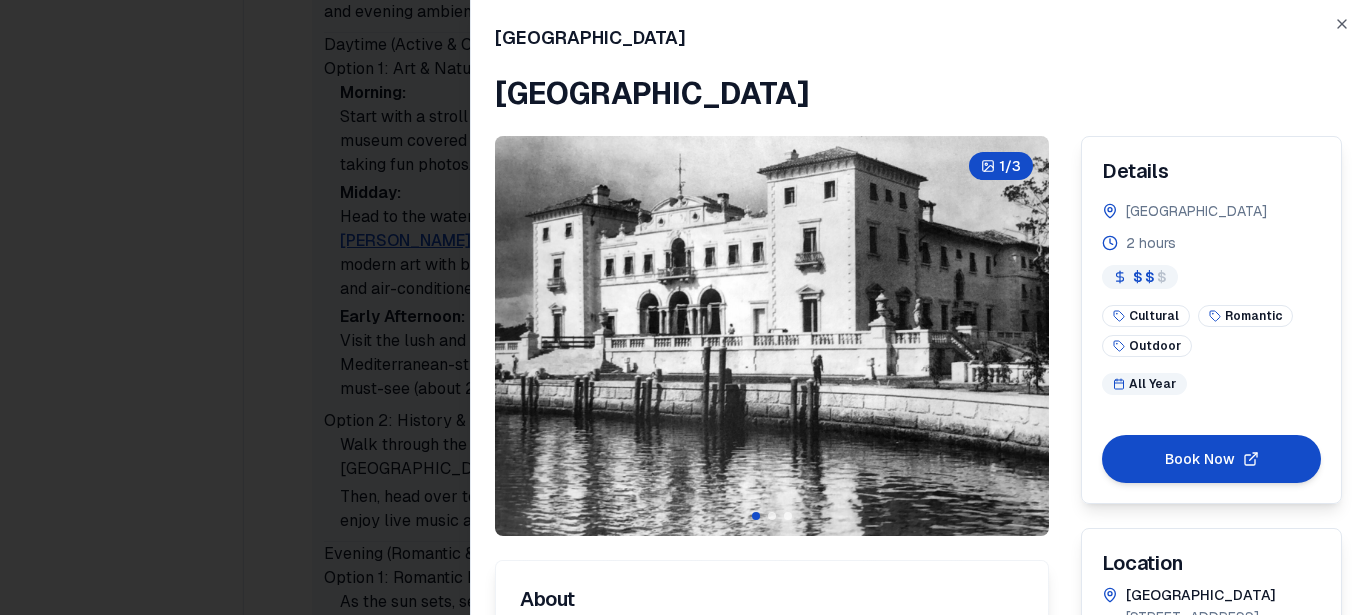 click at bounding box center [683, 307] 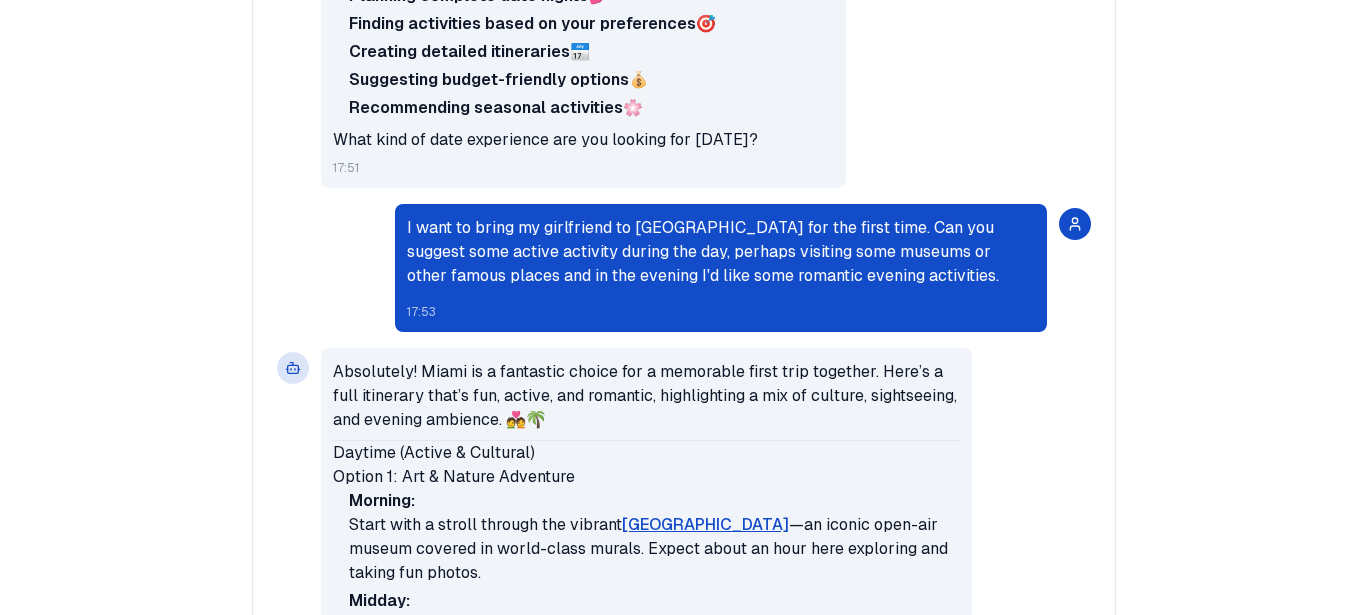 scroll, scrollTop: 0, scrollLeft: 0, axis: both 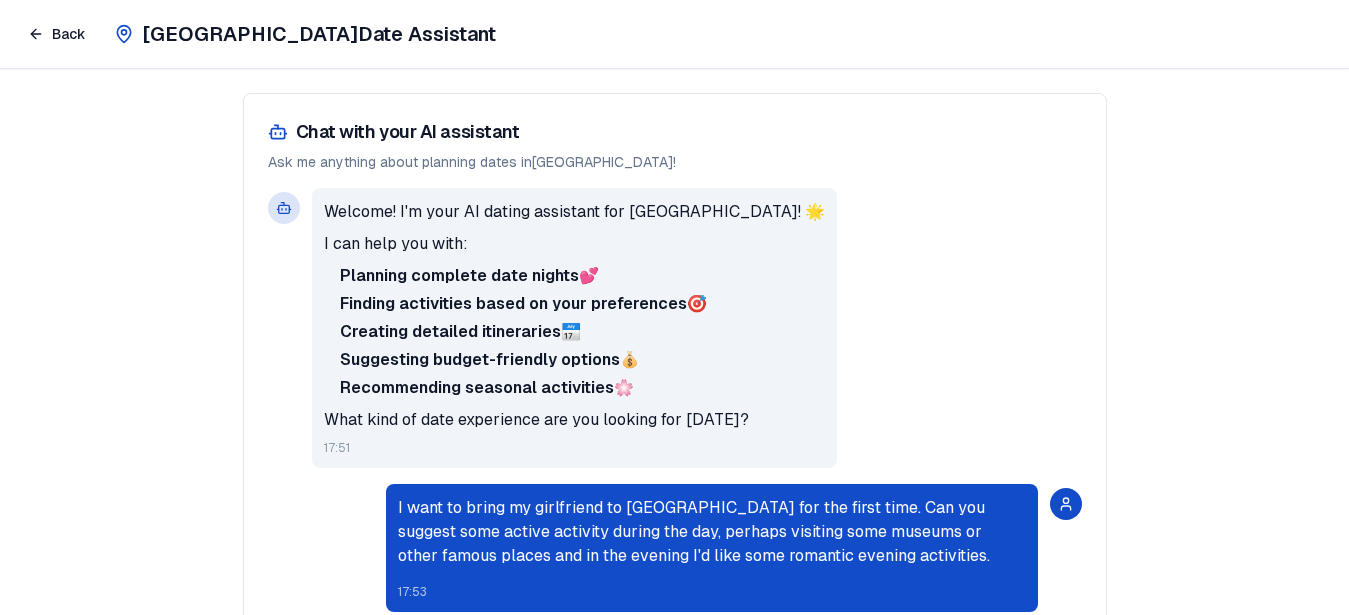 click on "Back" at bounding box center [57, 34] 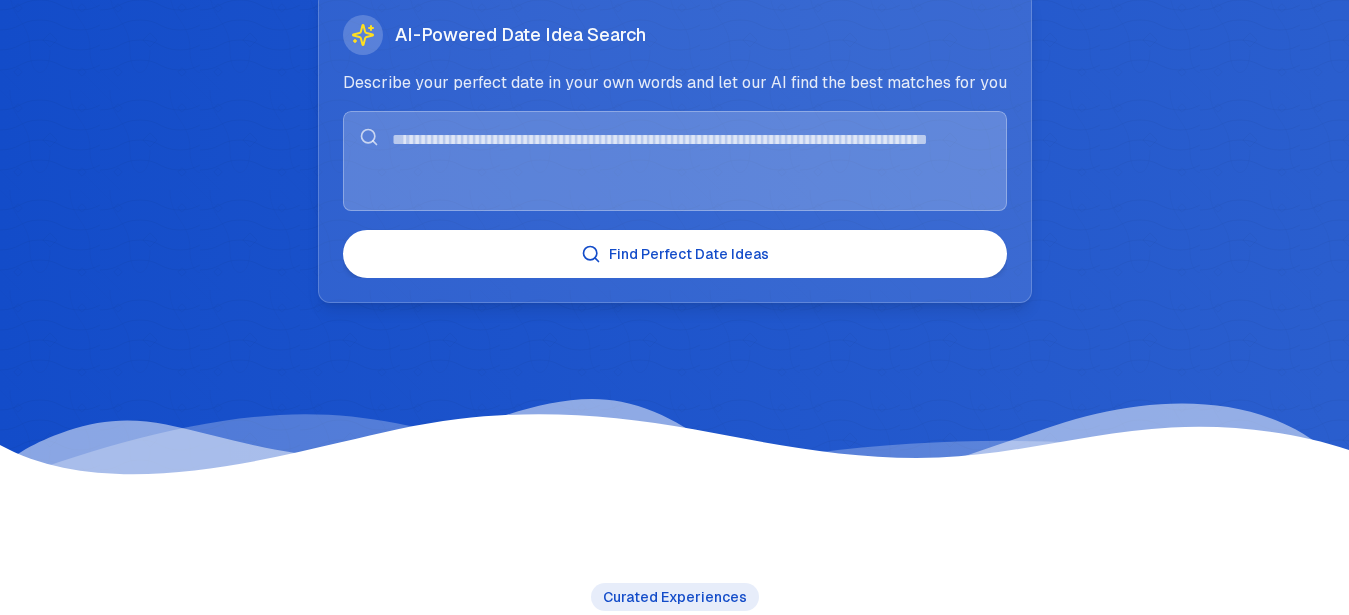 scroll, scrollTop: 0, scrollLeft: 0, axis: both 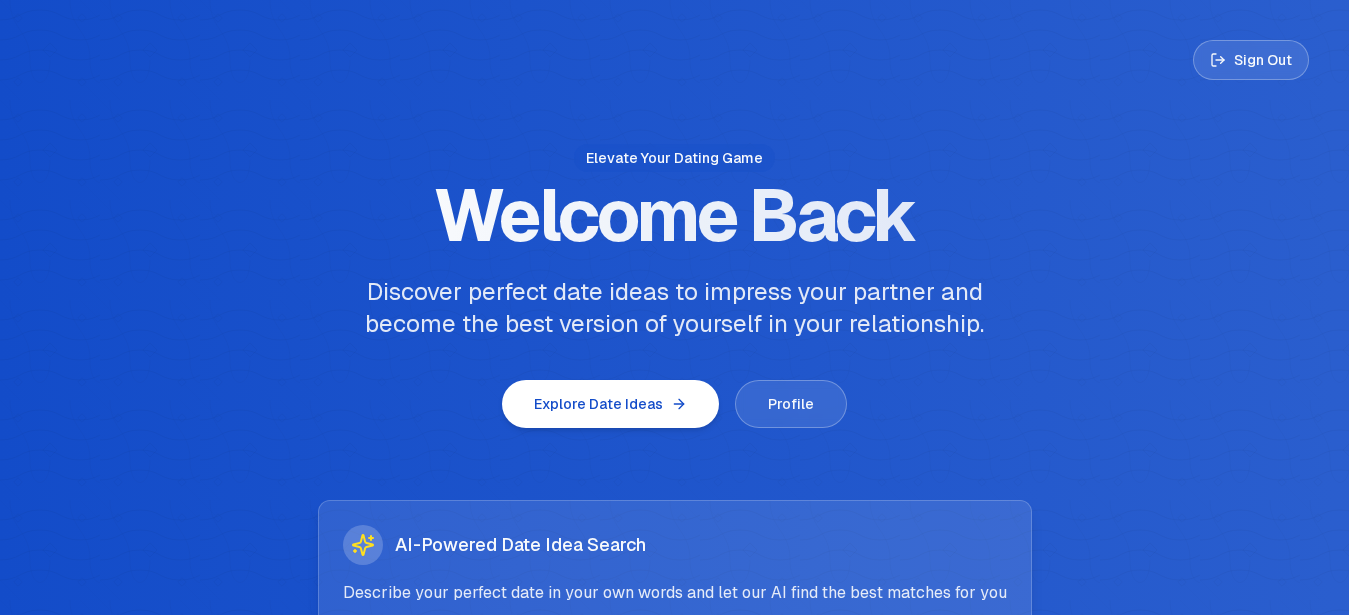 click on "Sign Out" at bounding box center [1251, 60] 